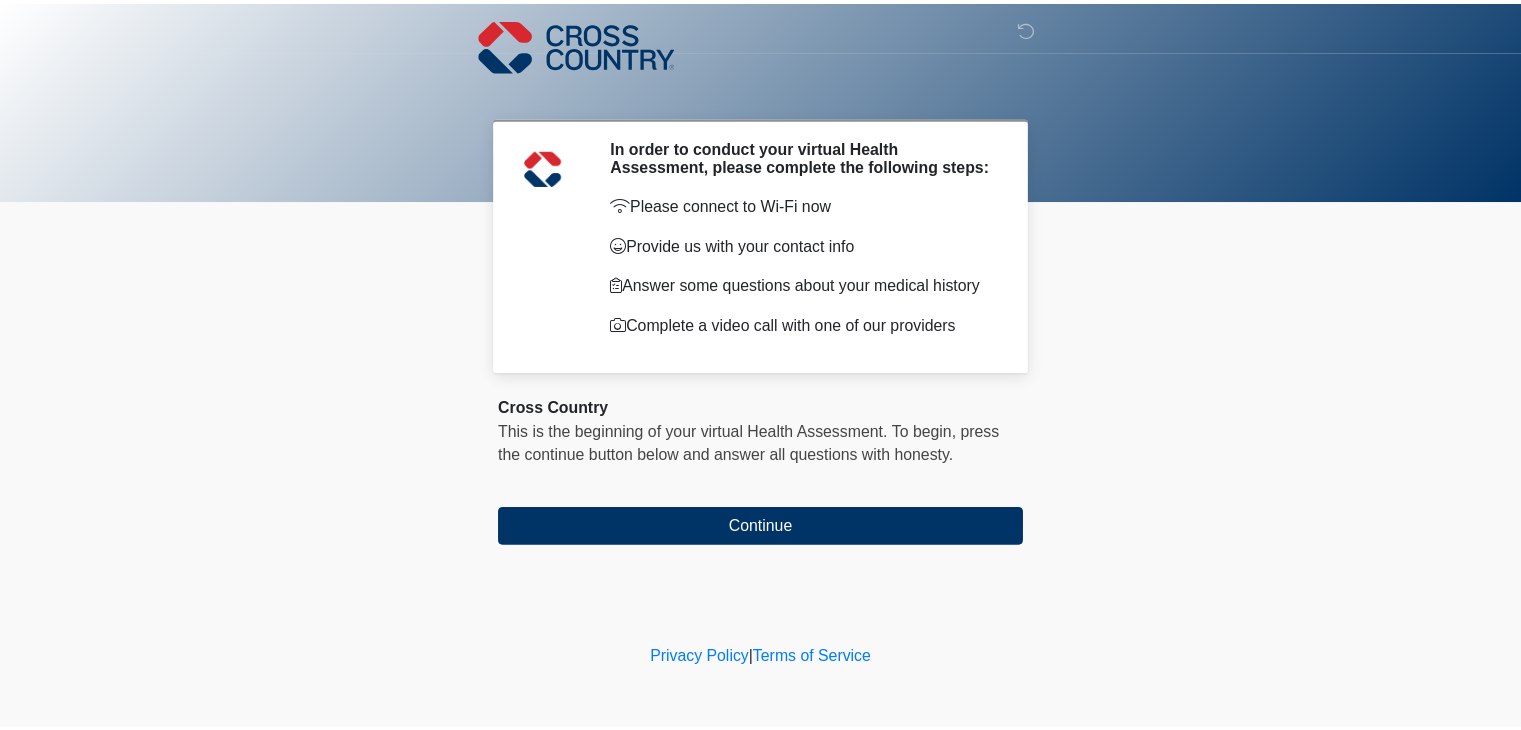 scroll, scrollTop: 0, scrollLeft: 0, axis: both 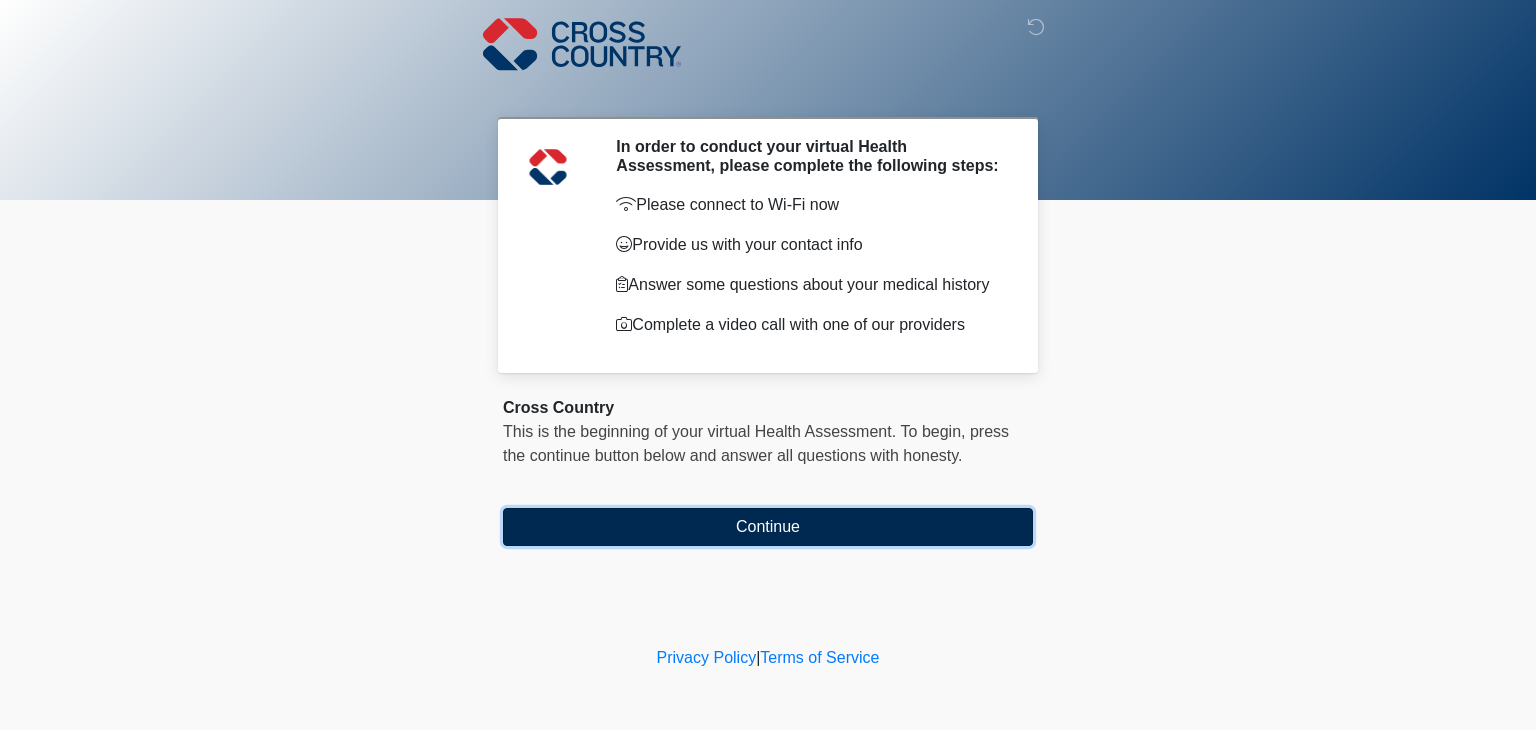 click on "Continue" at bounding box center (768, 527) 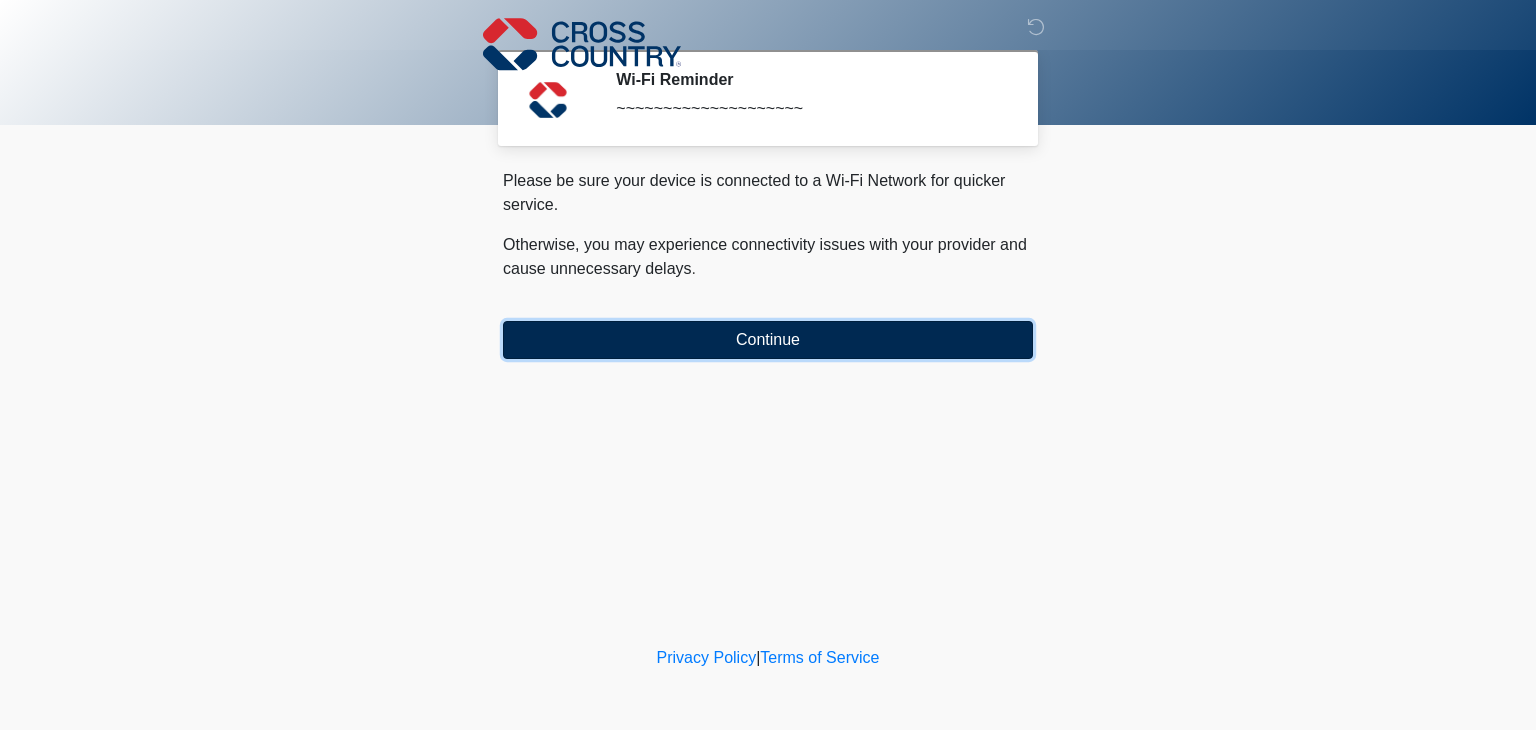click on "Continue" at bounding box center [768, 340] 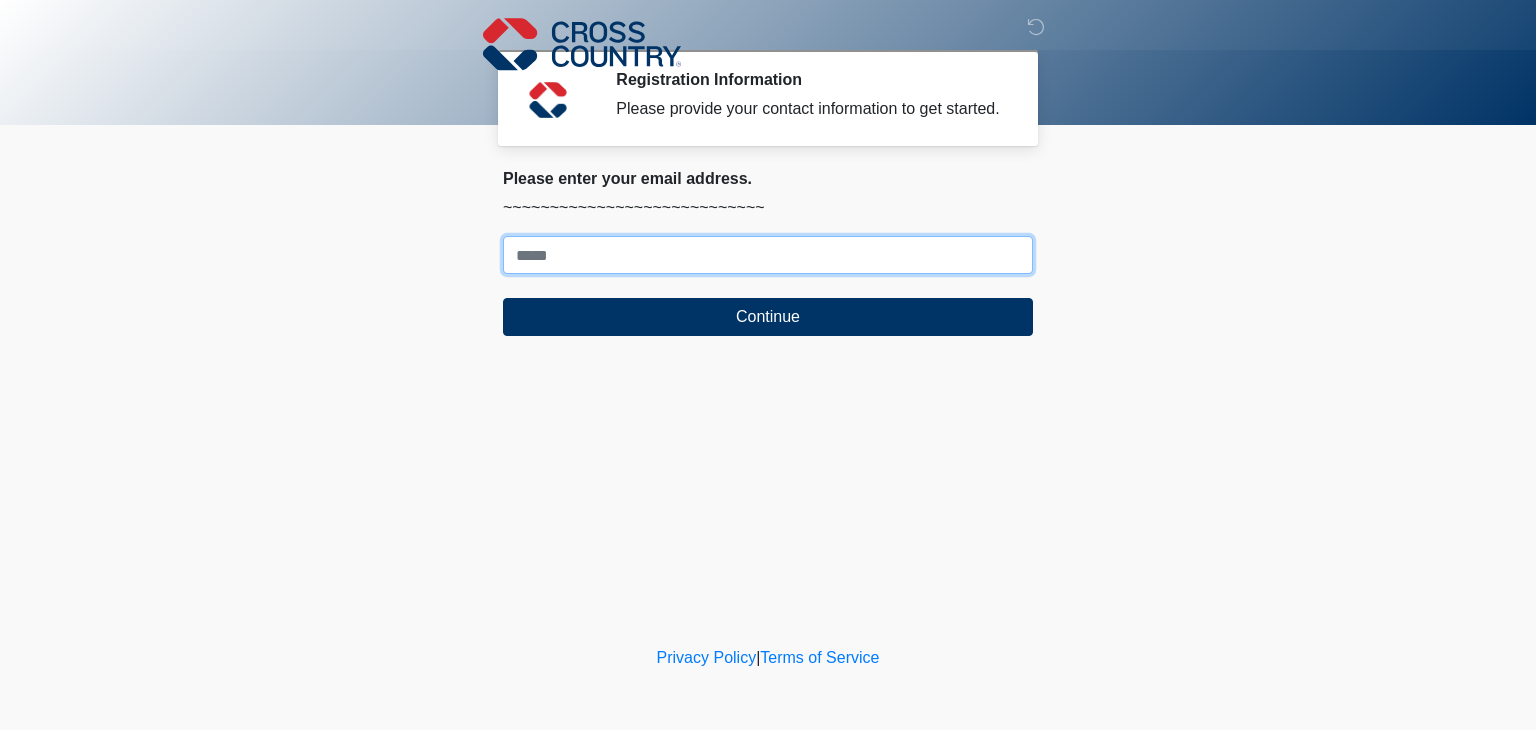 click on "Where should we email your response?" at bounding box center (768, 255) 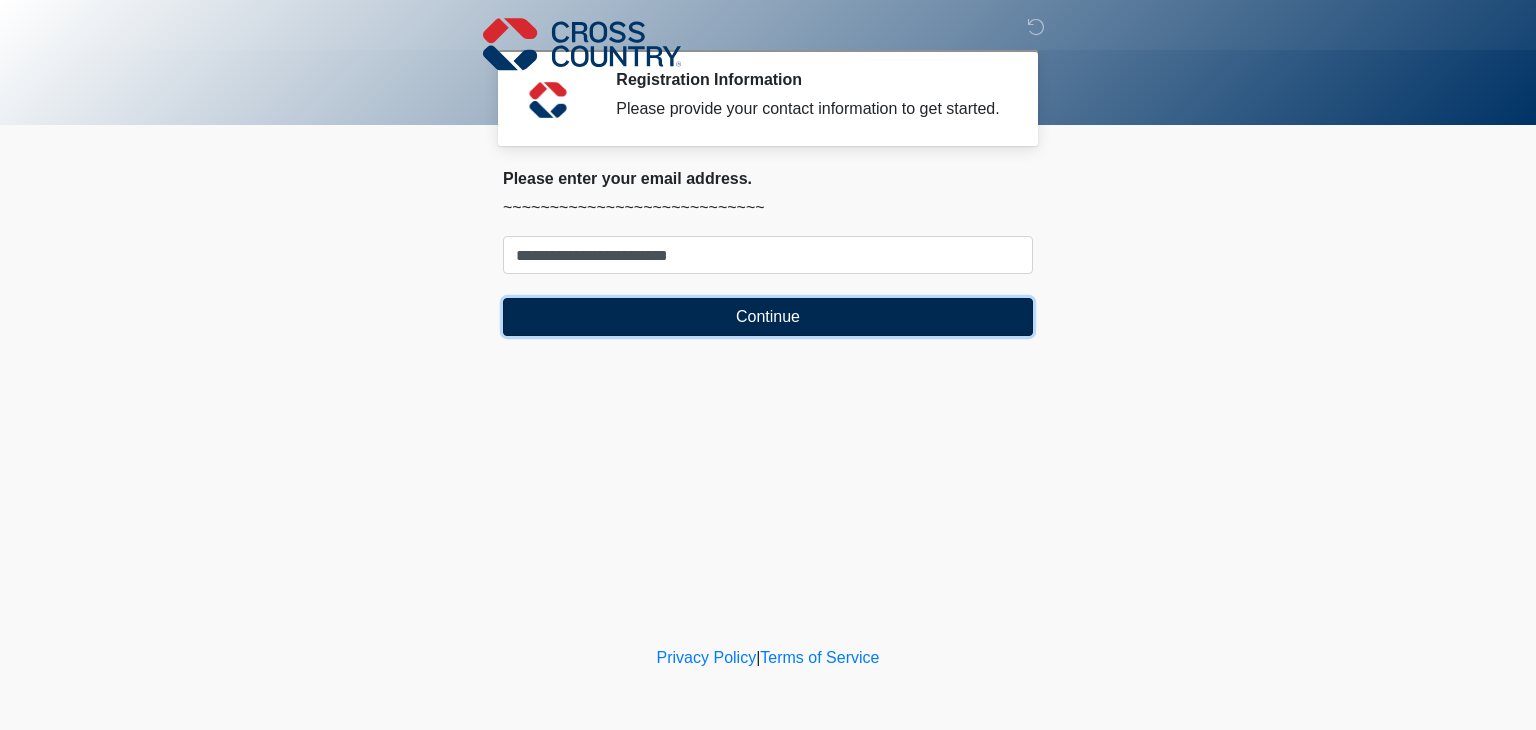 click on "Continue" at bounding box center [768, 317] 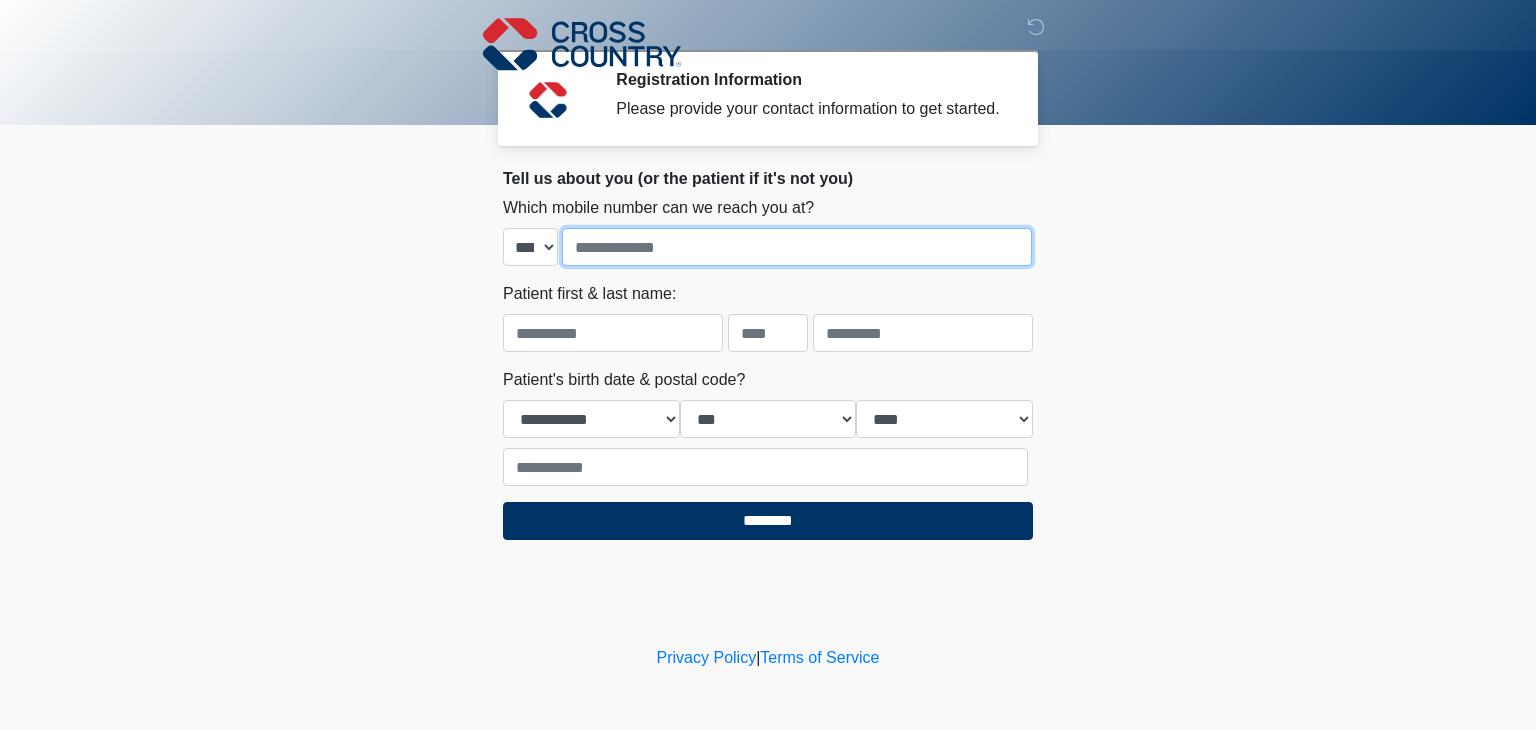 click at bounding box center [797, 247] 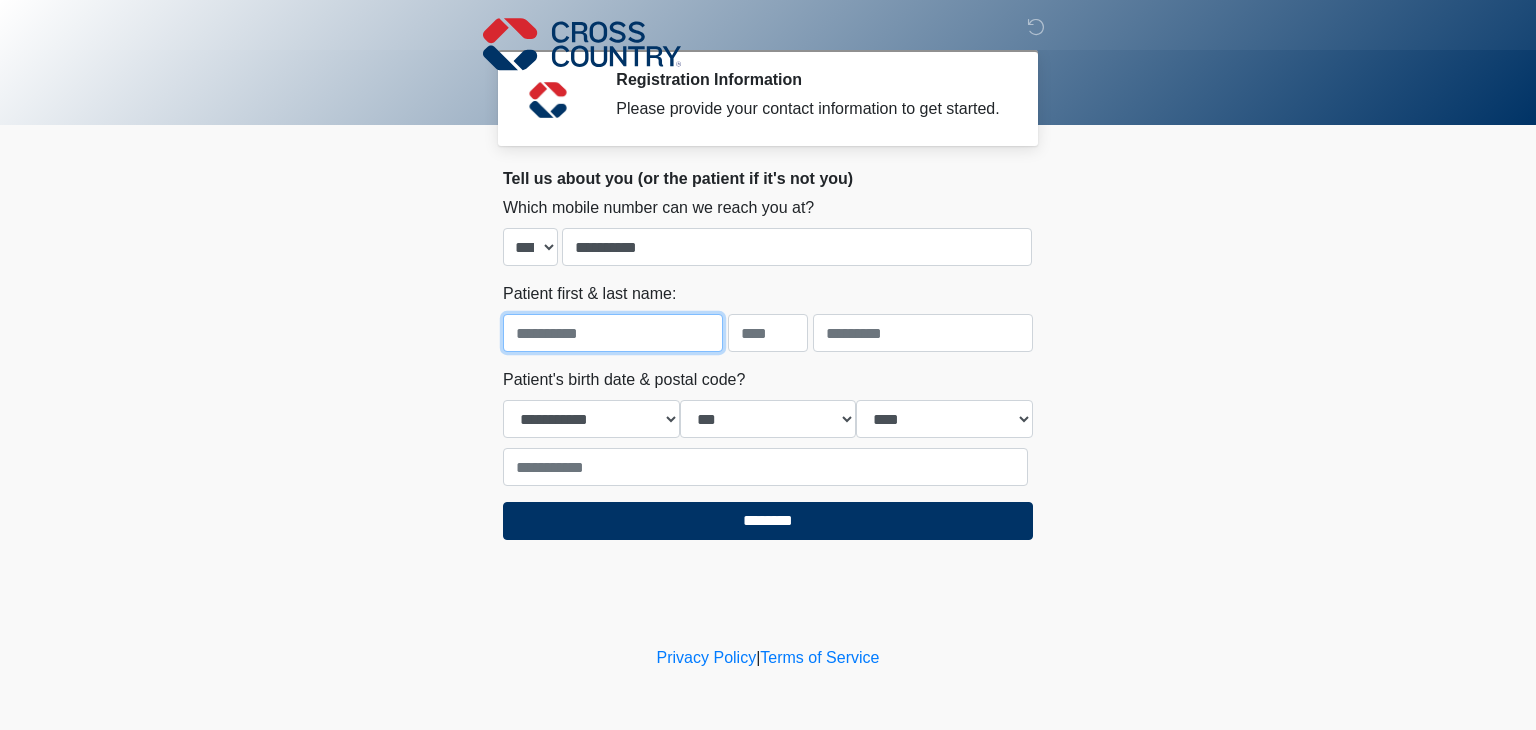 type on "****" 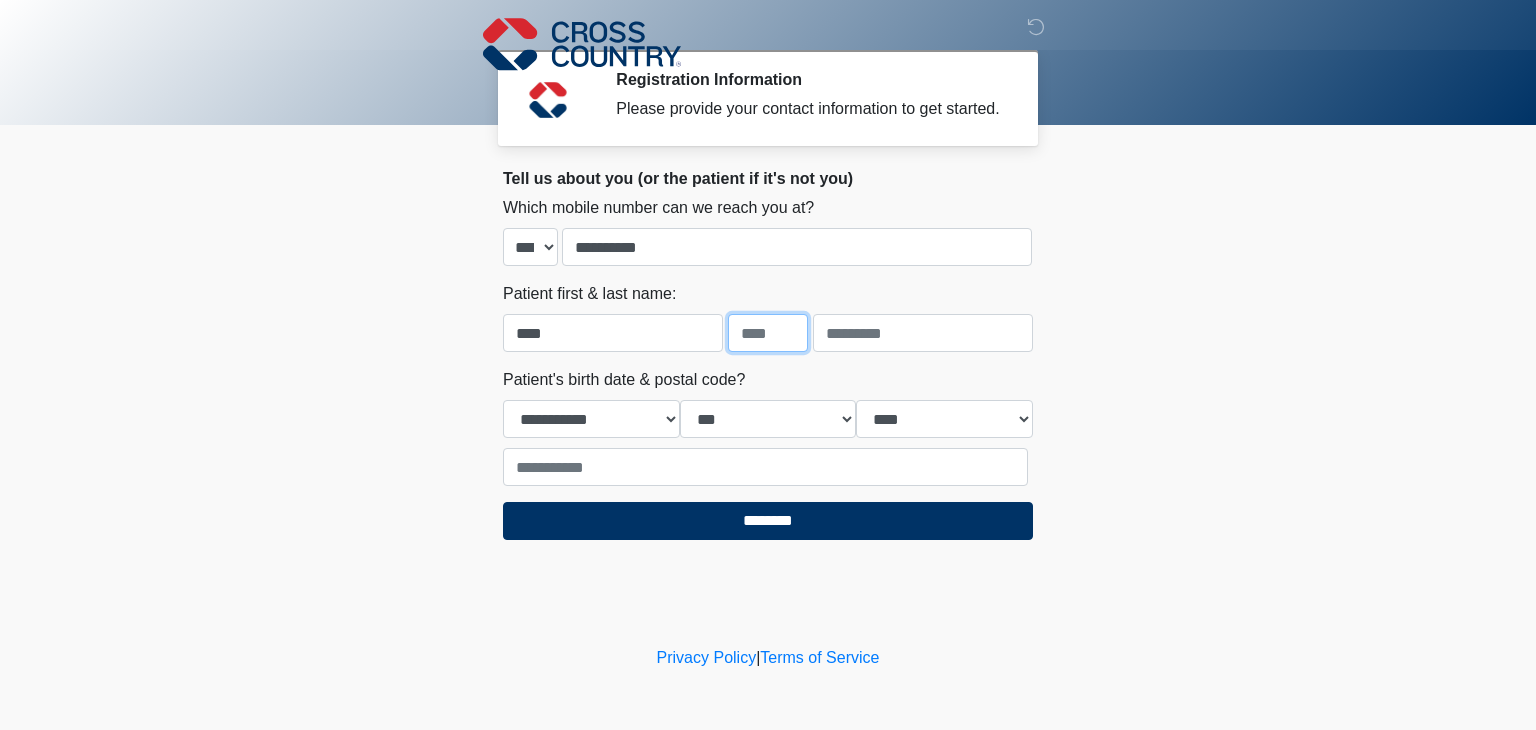 type on "*" 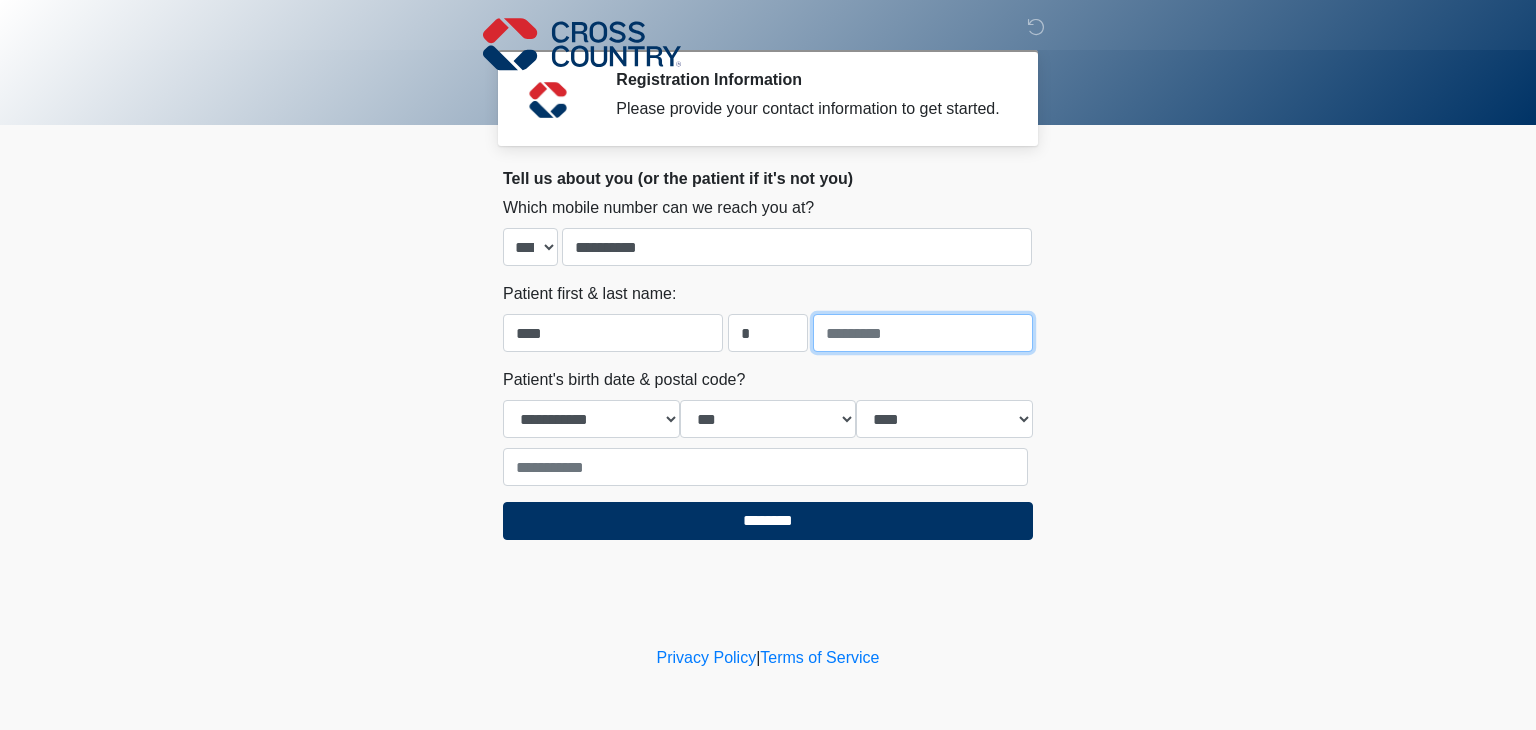 type on "******" 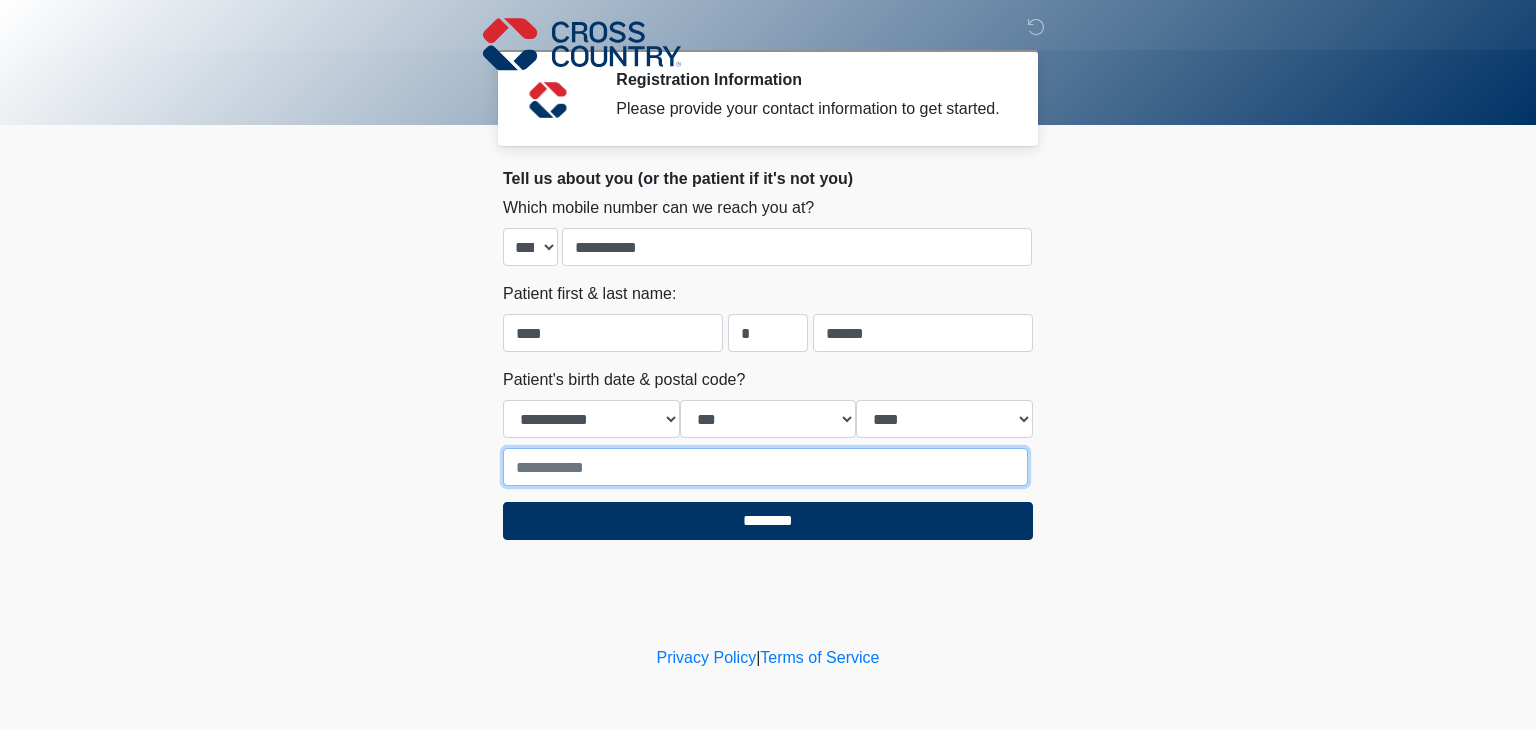 type on "*****" 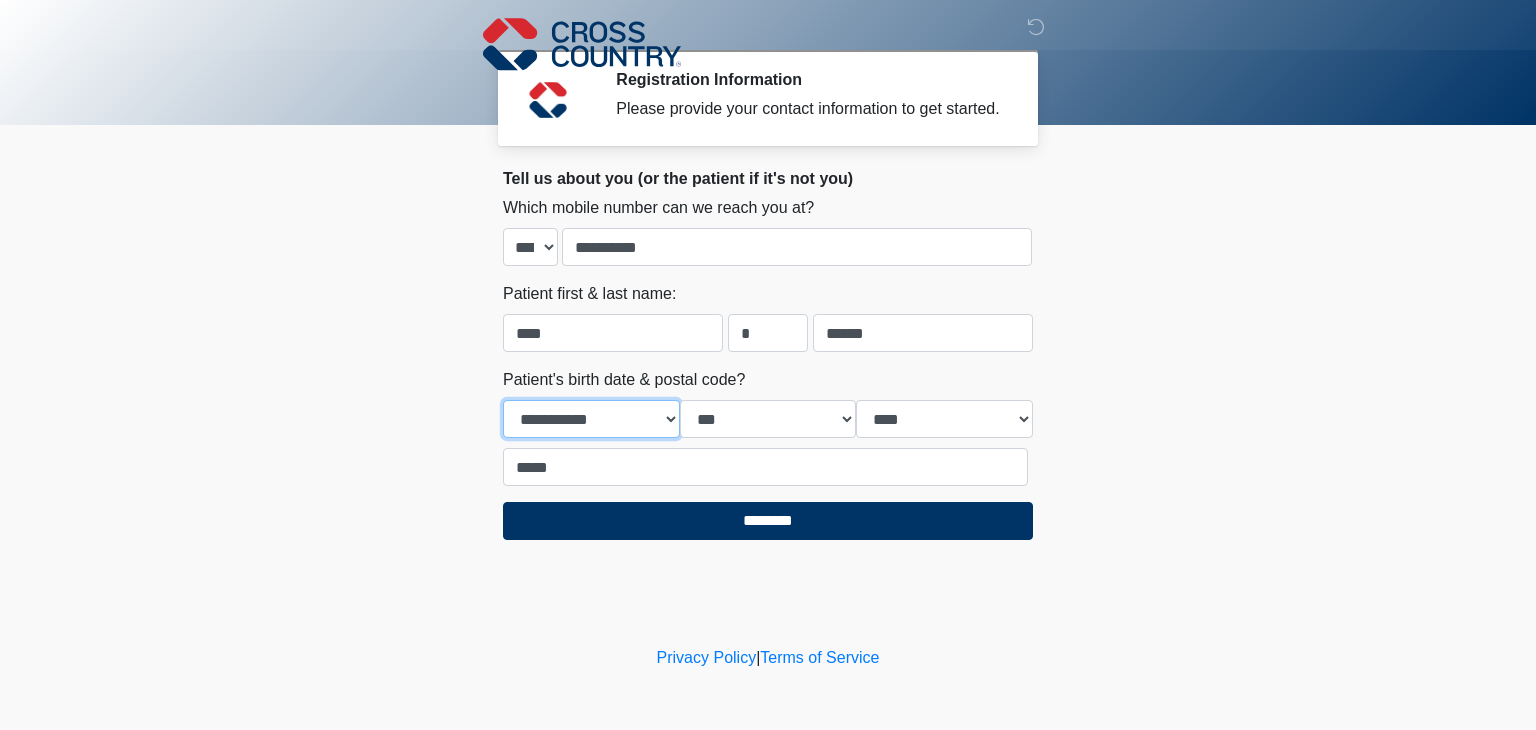 click on "**********" at bounding box center (591, 419) 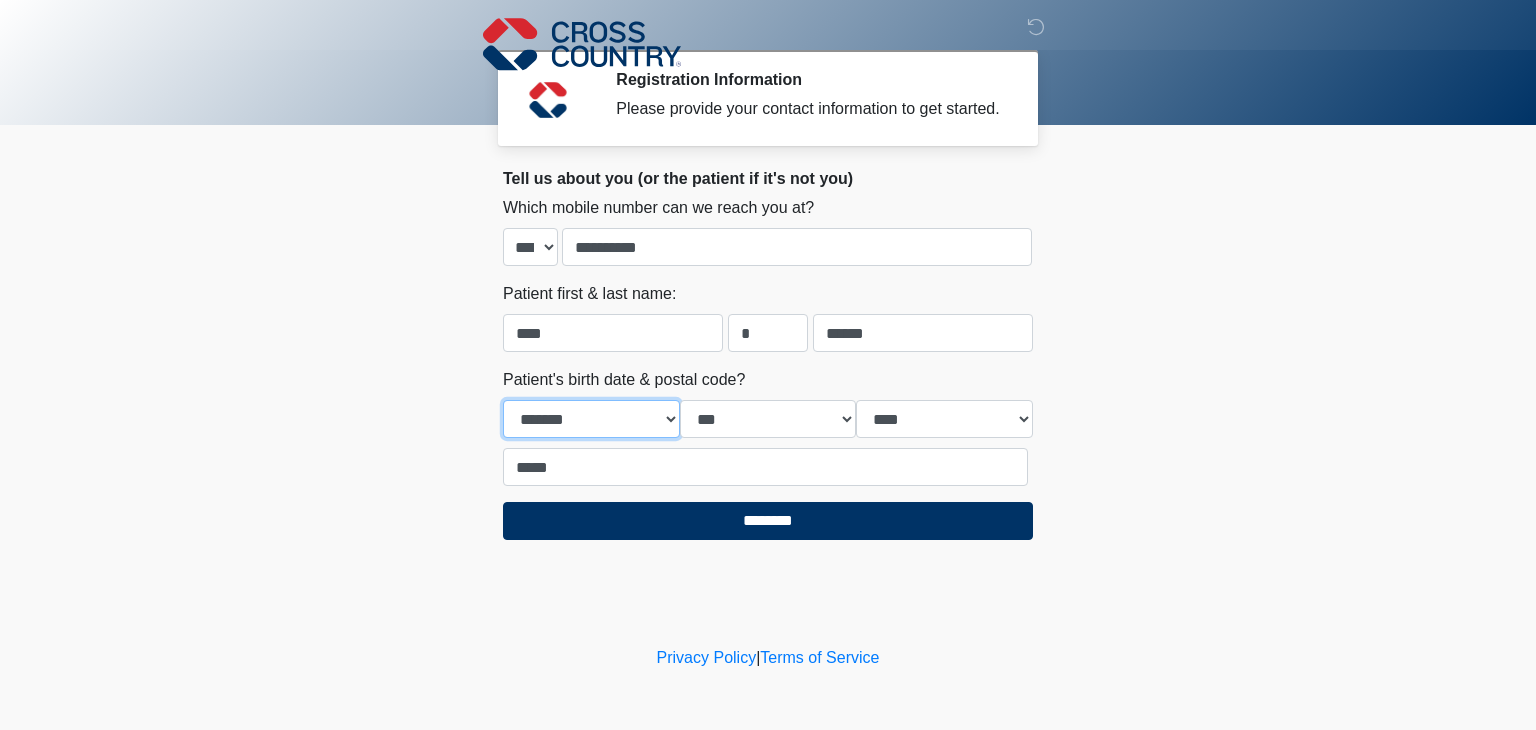 click on "**********" at bounding box center [591, 419] 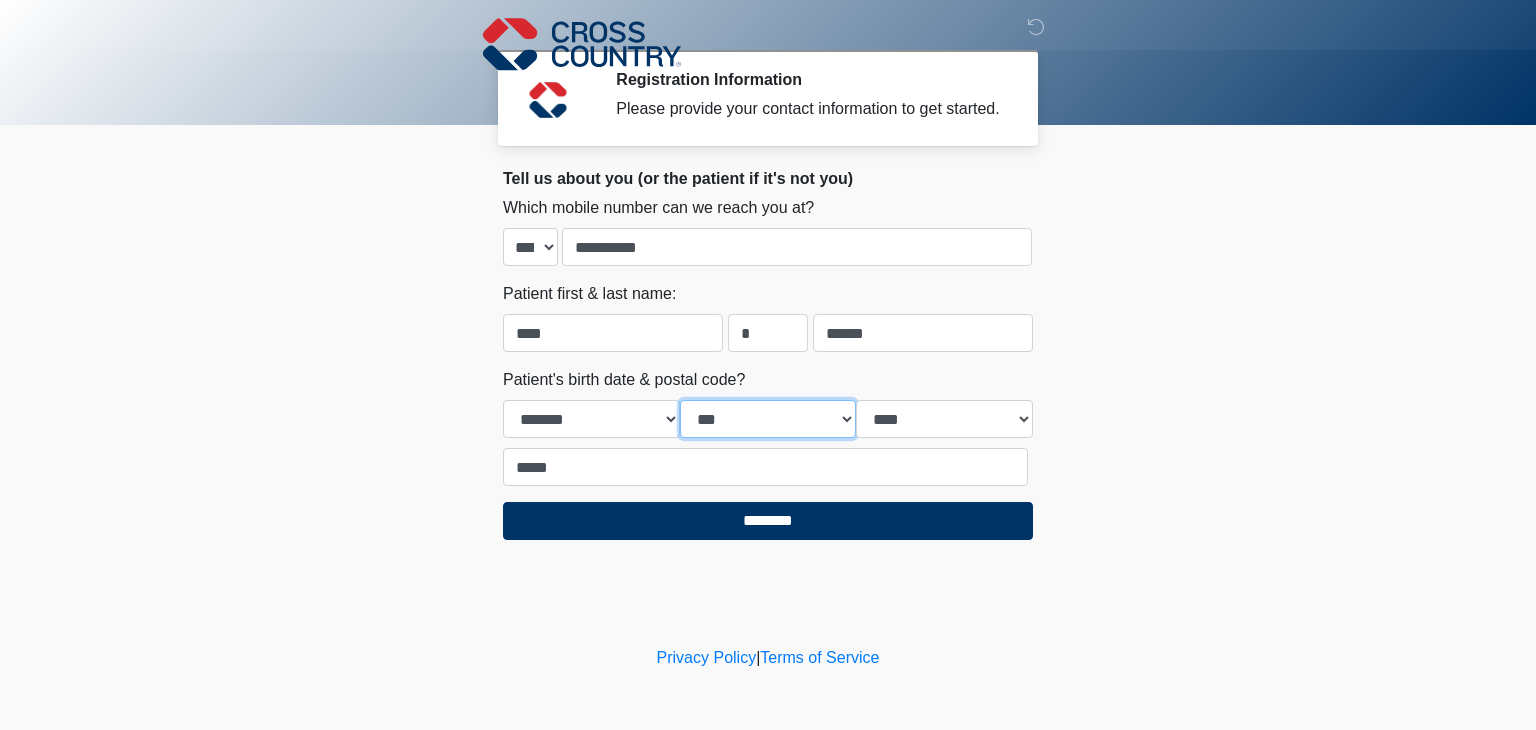 click on "***
*
*
*
*
*
*
*
*
*
**
**
**
**
**
**
**
**
**
**
**
**
**
**
**
**
**
**
**
**
**
**" at bounding box center (768, 419) 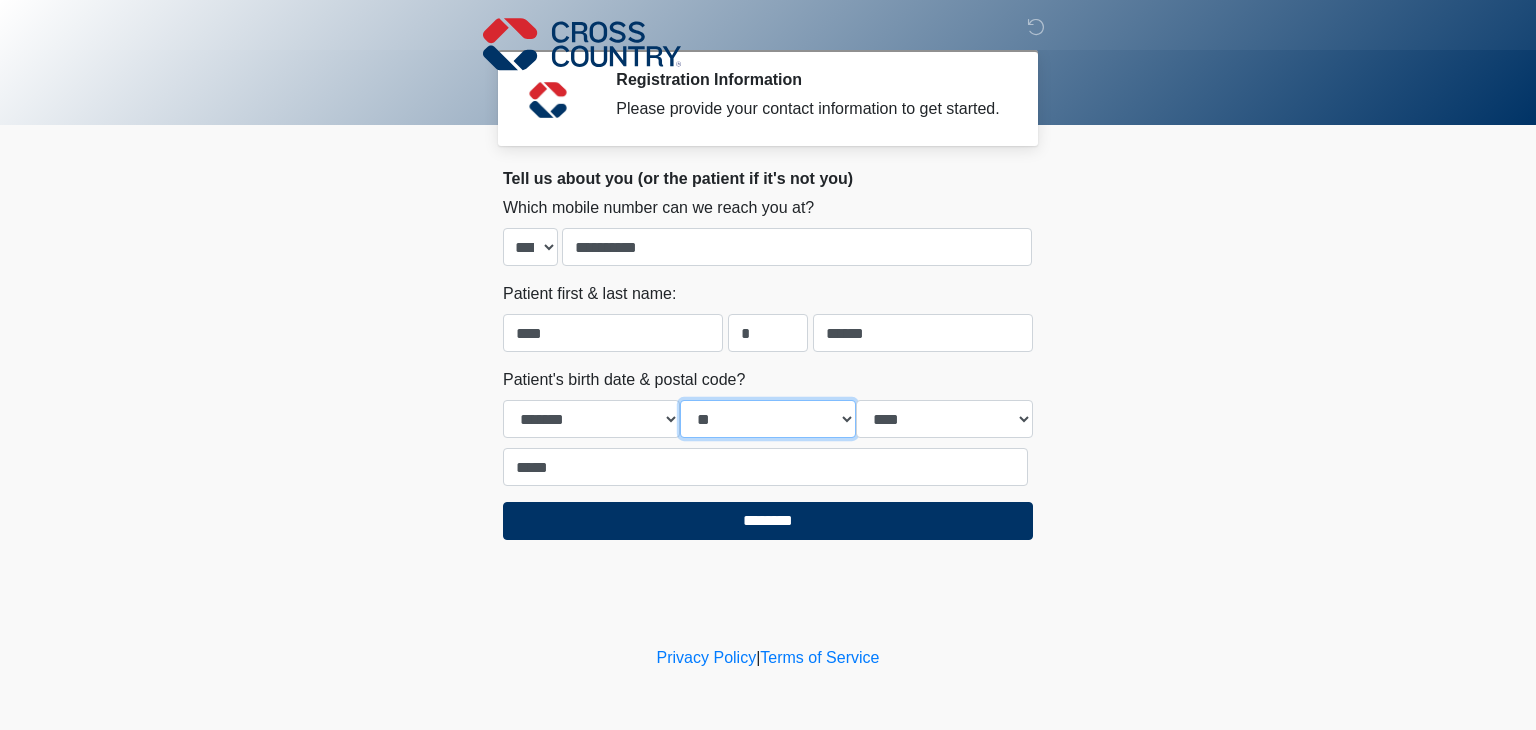 click on "***
*
*
*
*
*
*
*
*
*
**
**
**
**
**
**
**
**
**
**
**
**
**
**
**
**
**
**
**
**
**
**" at bounding box center [768, 419] 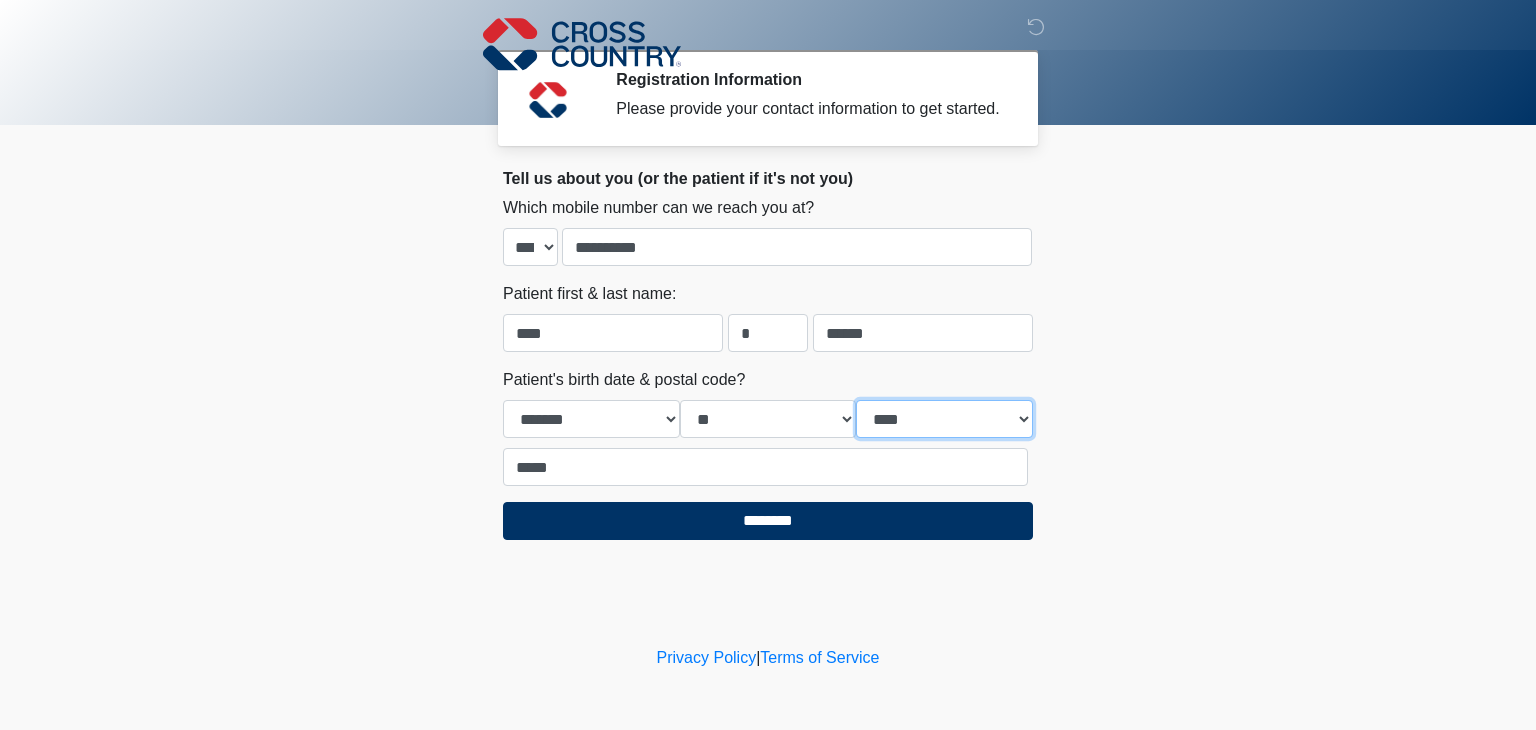 click on "****
****
****
****
****
****
****
****
****
****
****
****
****
****
****
****
****
****
****
****
****
****
****
****
****
****
****
****
****
****
****
****
****
****
****
****
****
****
****
****
****
****
****
****
****
****
****
****
****
****
****
****
****
****
****
****
****
****
****
****
****
****
****
****
****
****
****
****
****
****
****
****
****
****
****
****
****
****
****
****
****
****
****
****
****
****
****
****
****
****
****
****
****
****
****
****
****
****
****
****
****
****" at bounding box center (944, 419) 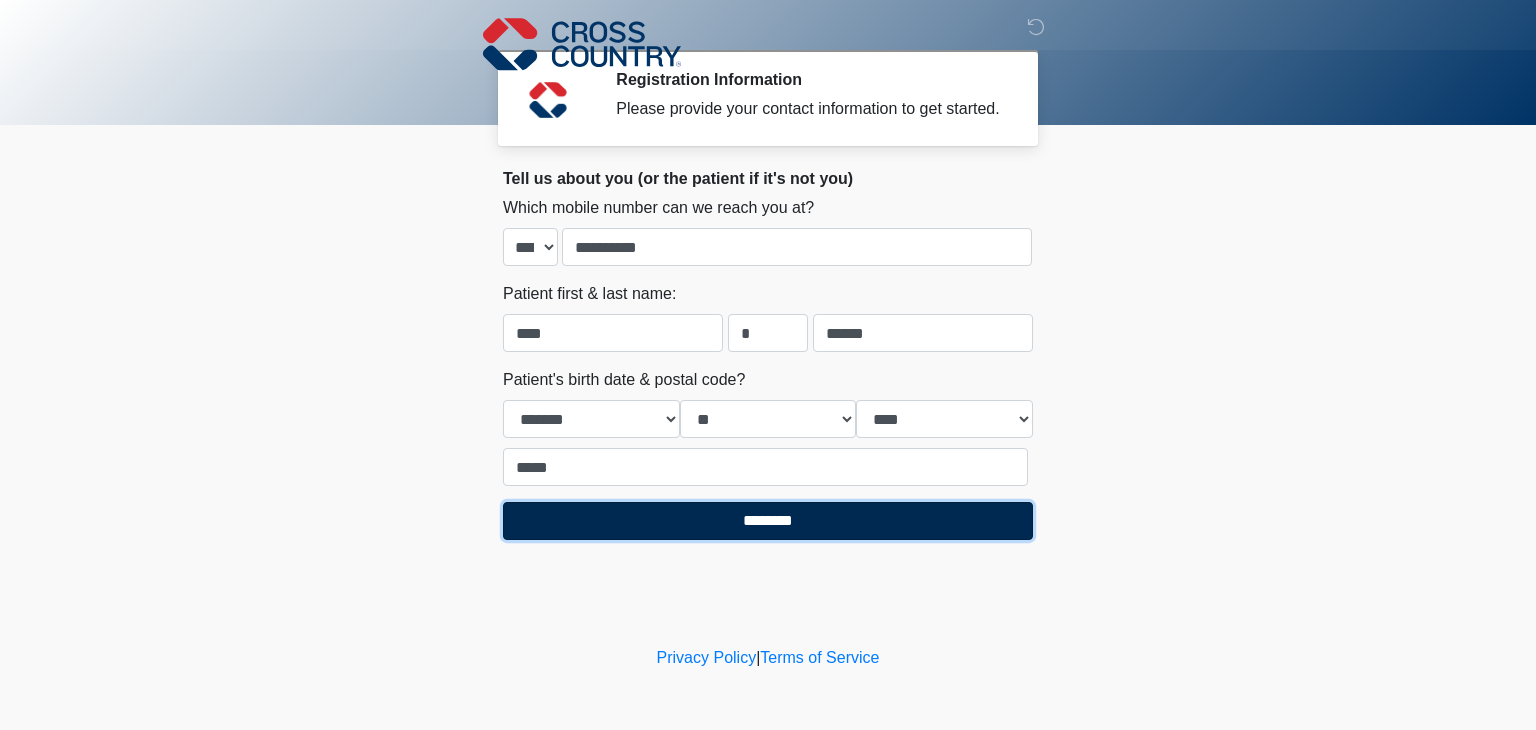 click on "********" at bounding box center [768, 521] 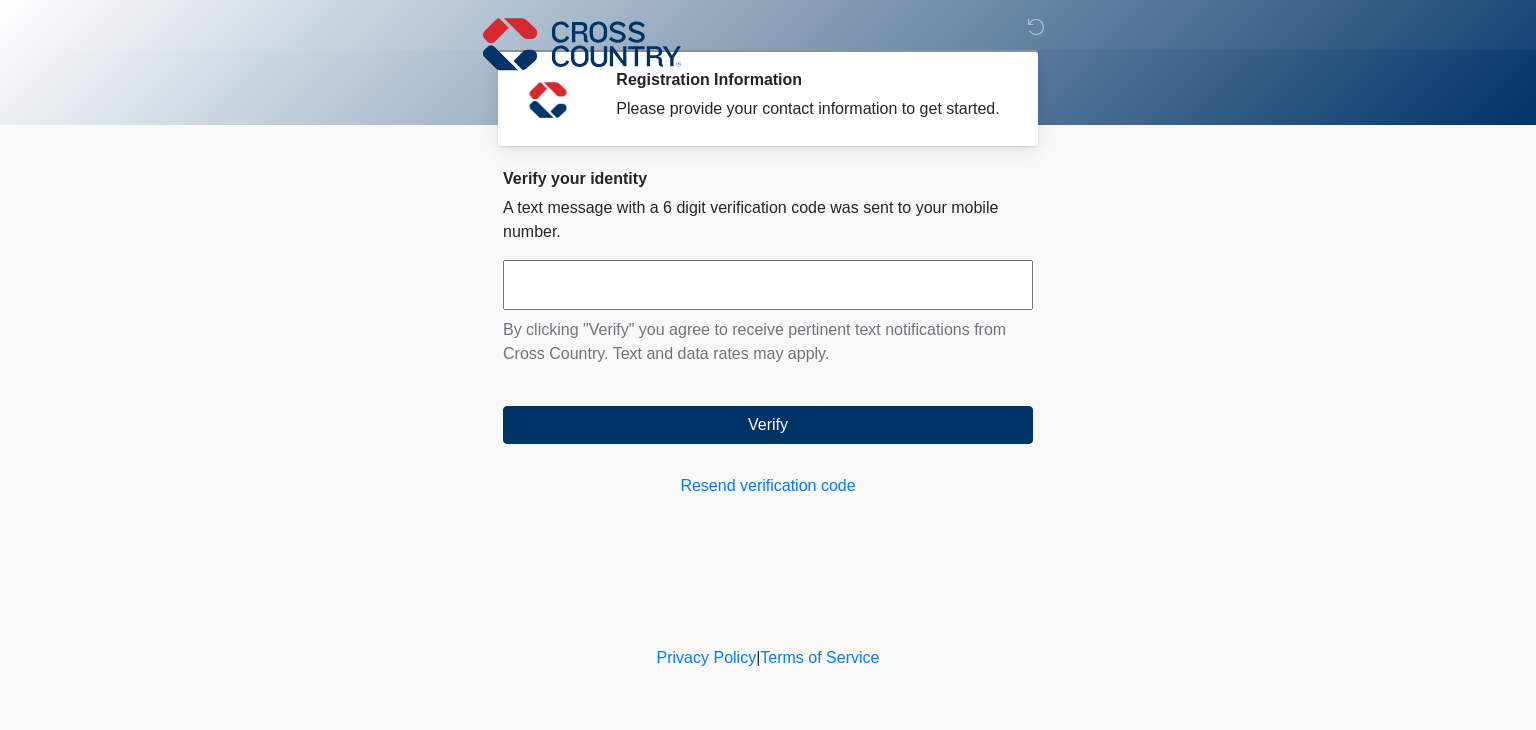 click at bounding box center [768, 285] 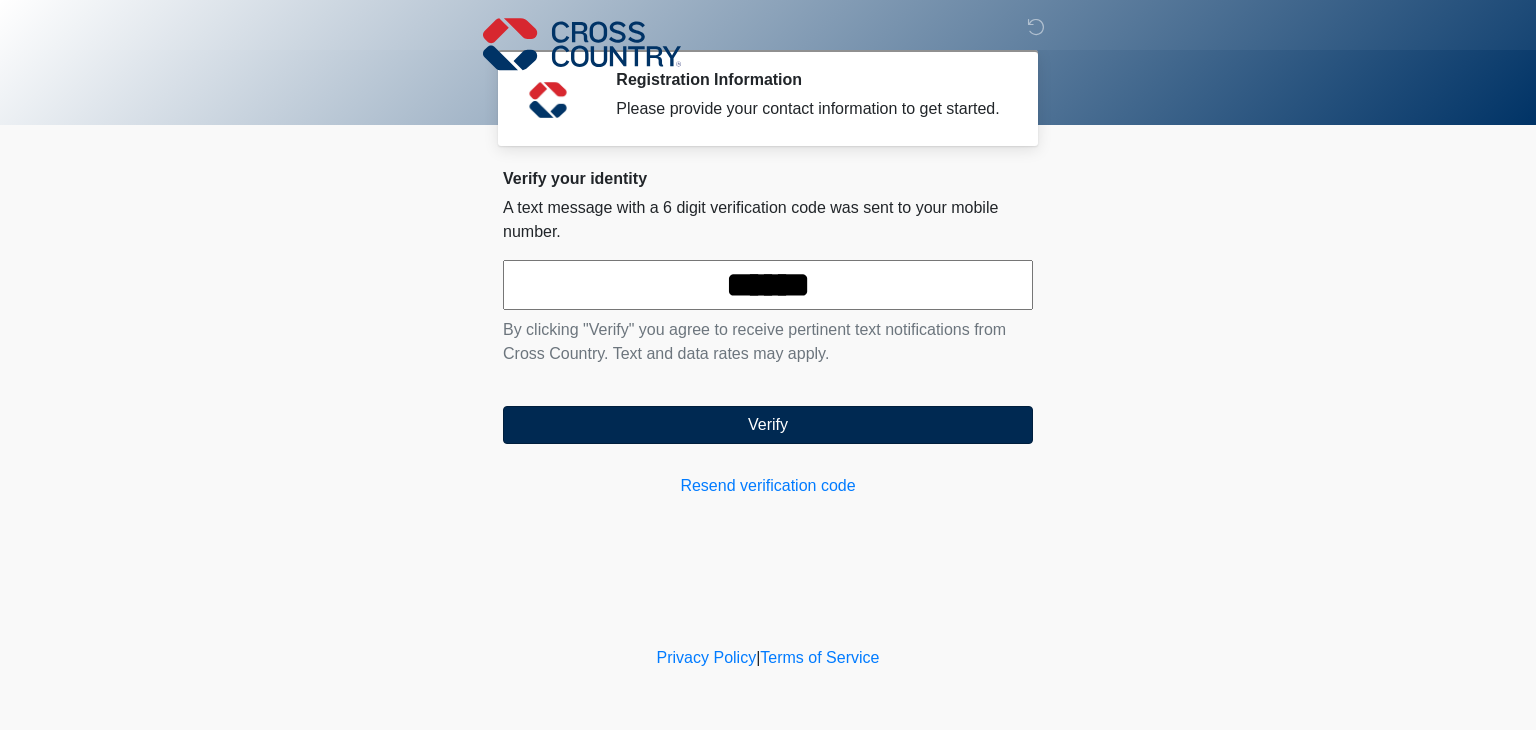 type on "******" 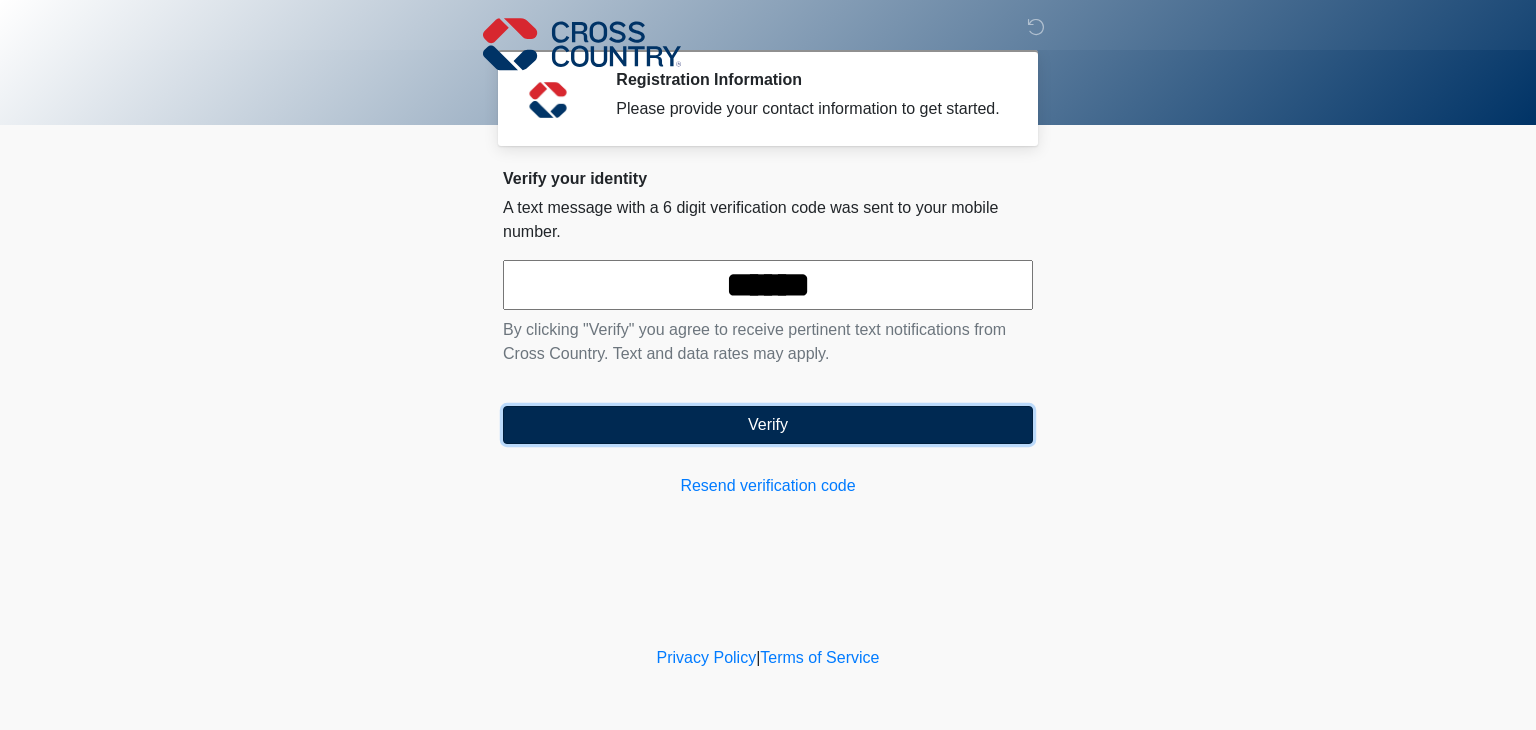 click on "Verify" at bounding box center (768, 425) 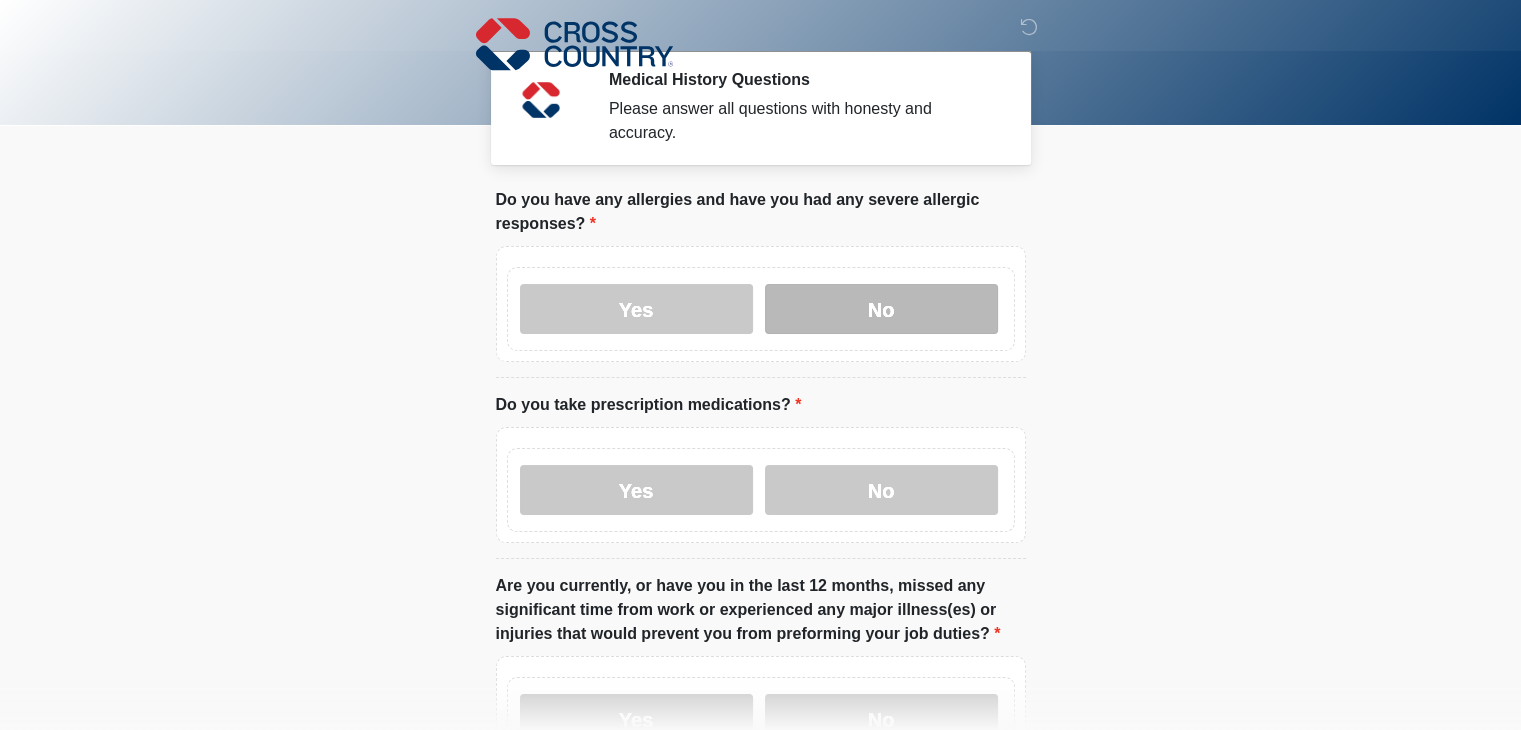 click on "No" at bounding box center [881, 309] 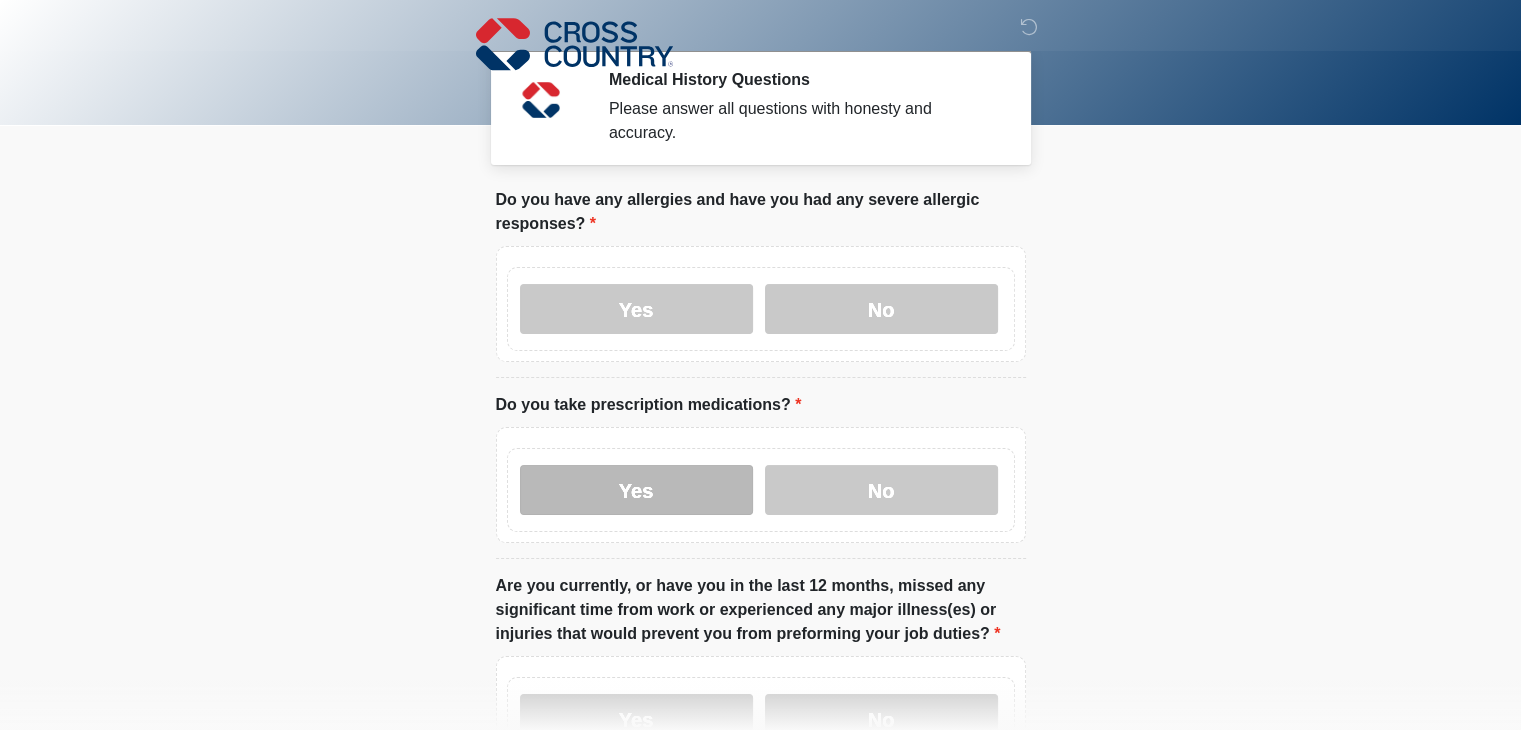 click on "Yes" at bounding box center [636, 490] 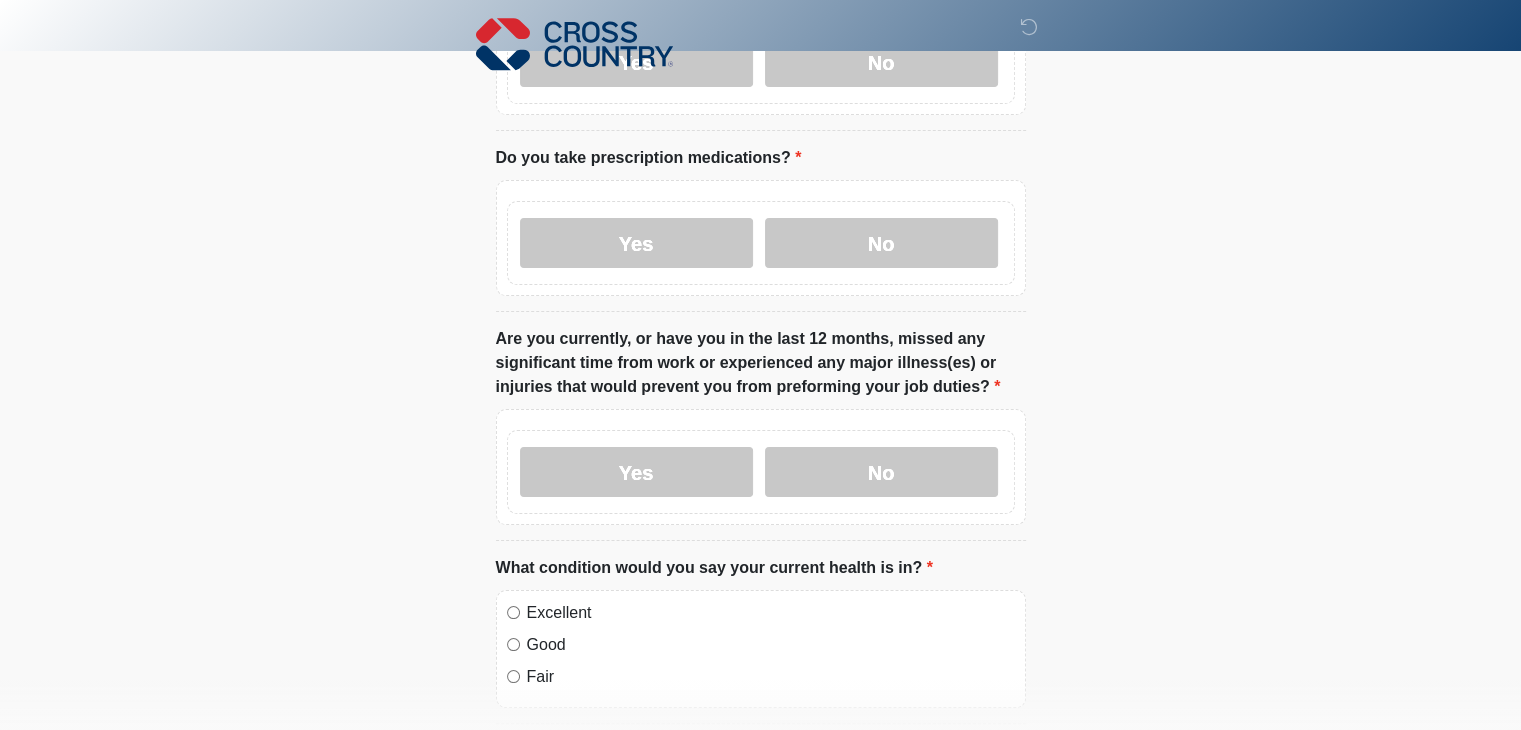 scroll, scrollTop: 300, scrollLeft: 0, axis: vertical 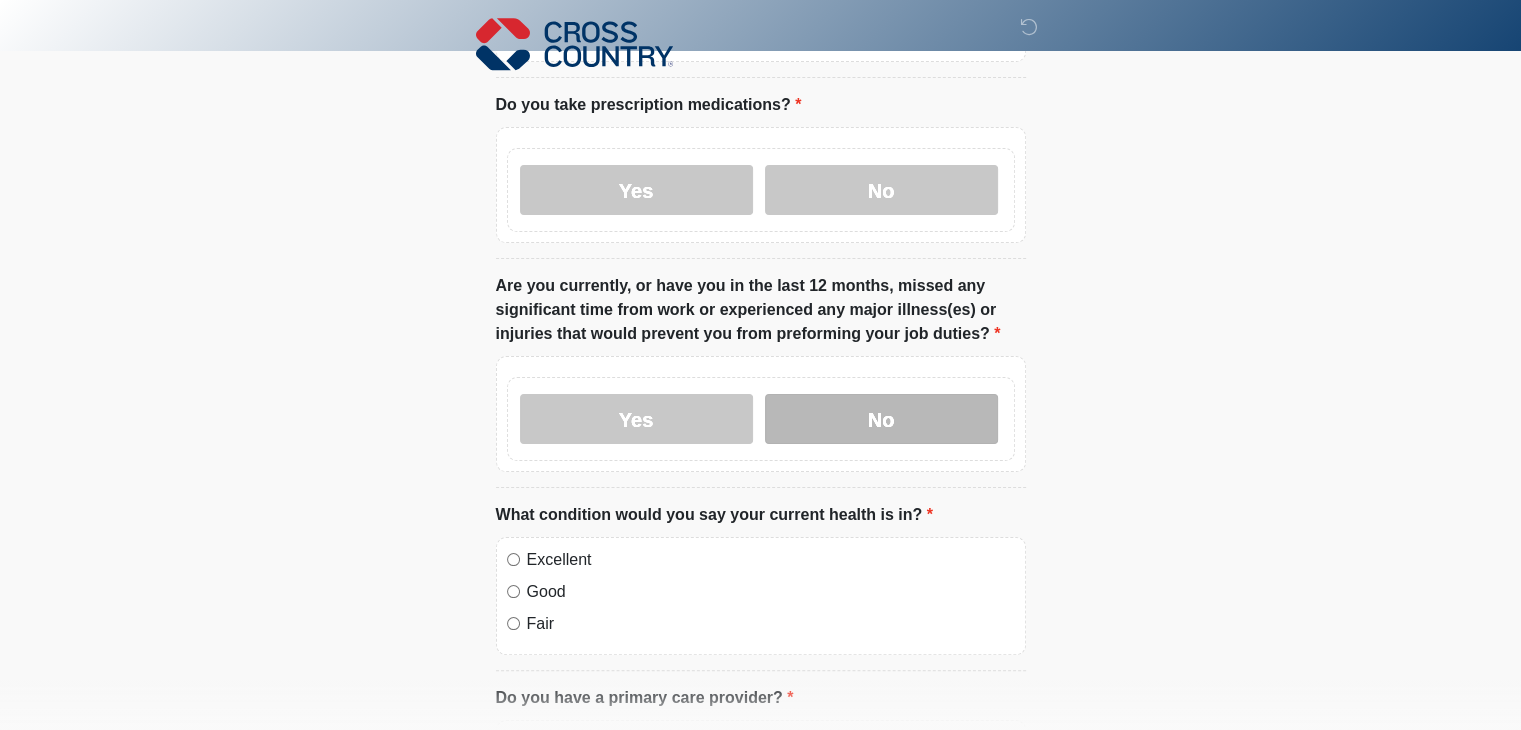 click on "No" at bounding box center [881, 419] 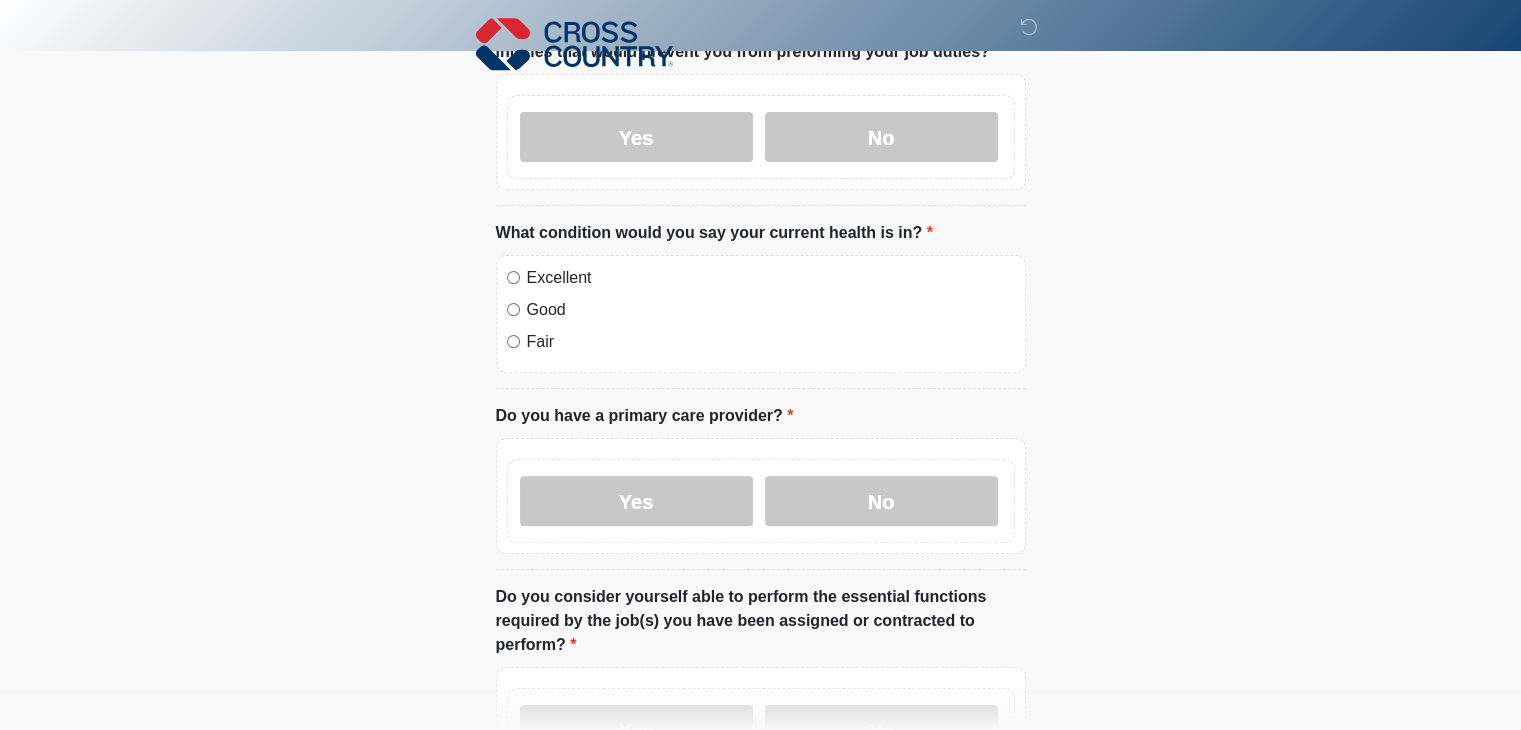 scroll, scrollTop: 600, scrollLeft: 0, axis: vertical 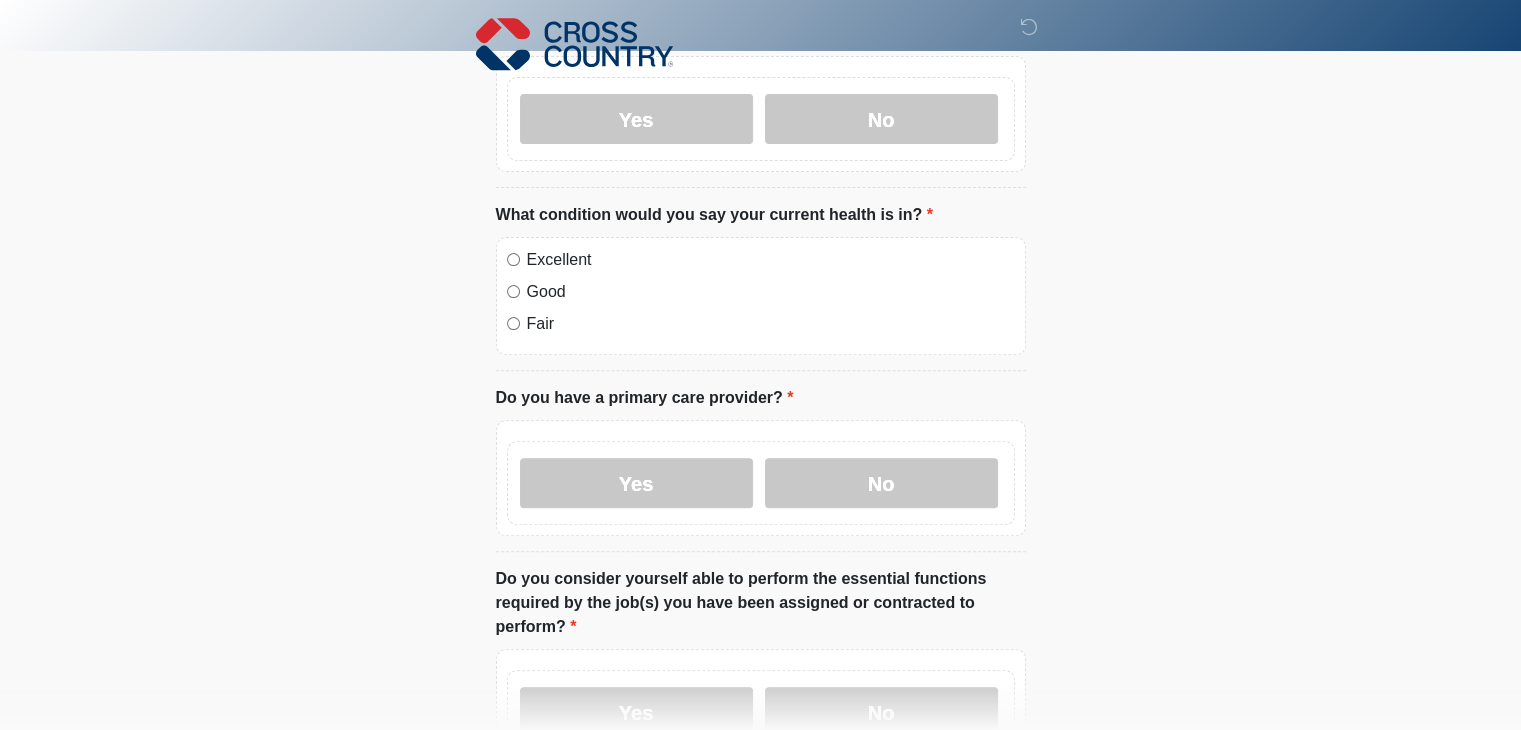 click on "Good" at bounding box center [761, 292] 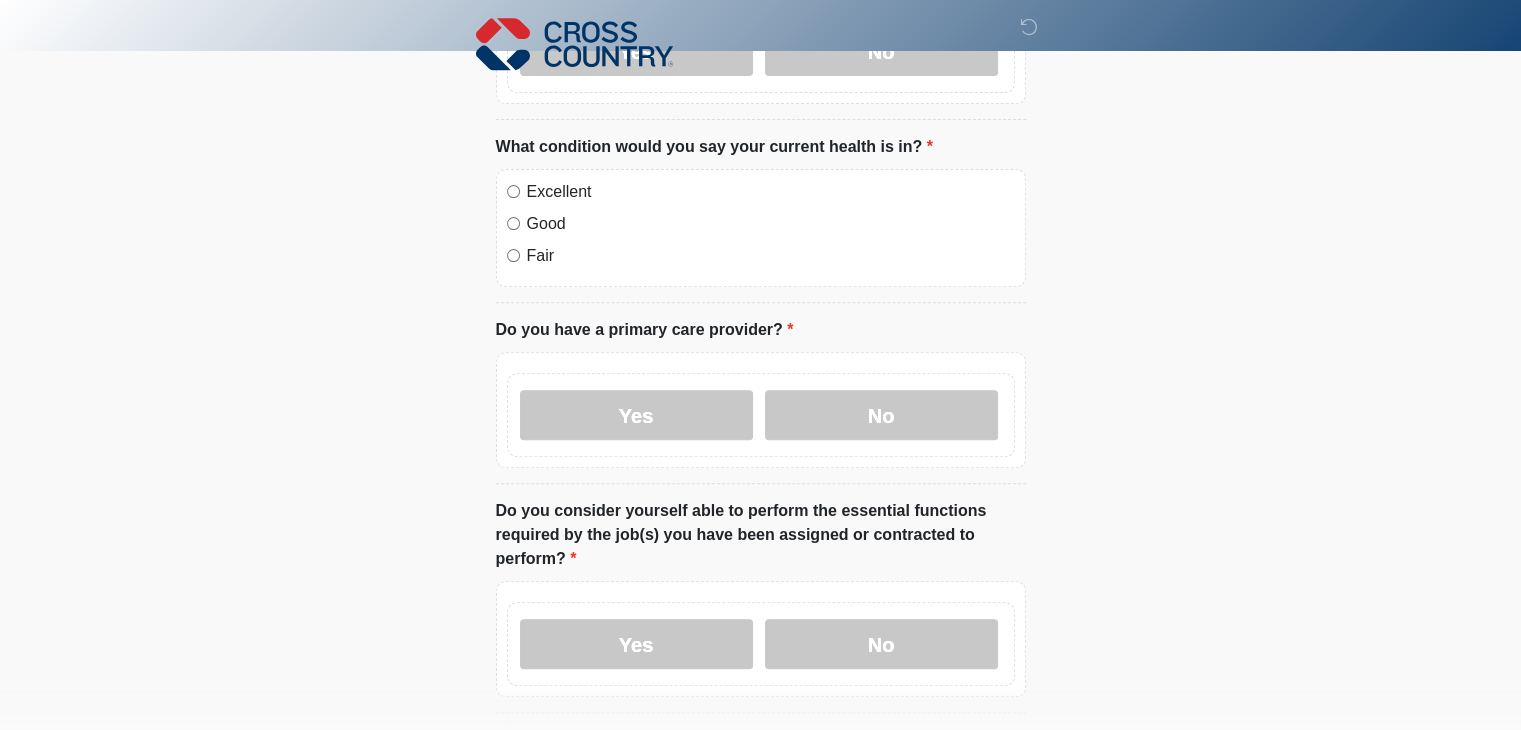 scroll, scrollTop: 700, scrollLeft: 0, axis: vertical 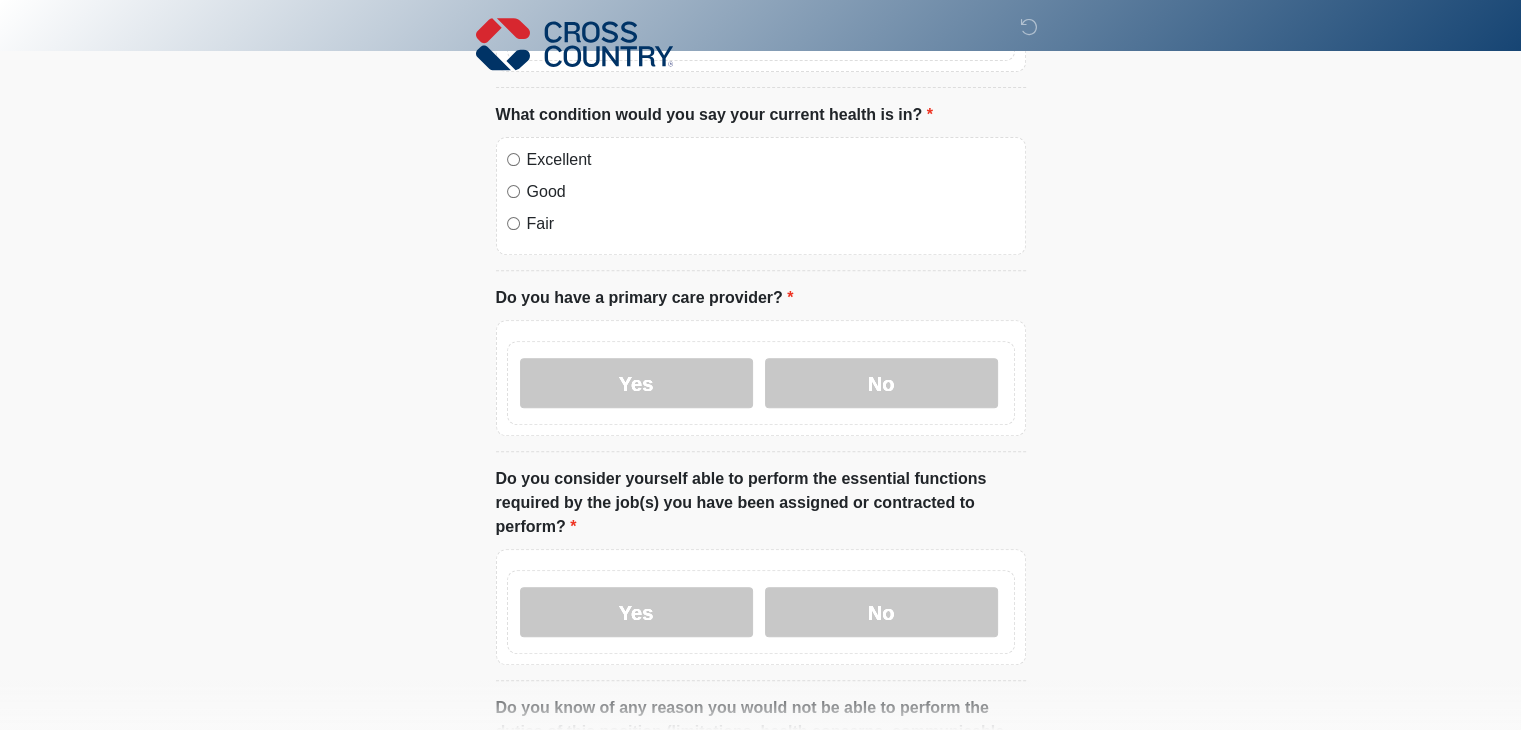 drag, startPoint x: 730, startPoint y: 350, endPoint x: 930, endPoint y: 329, distance: 201.09947 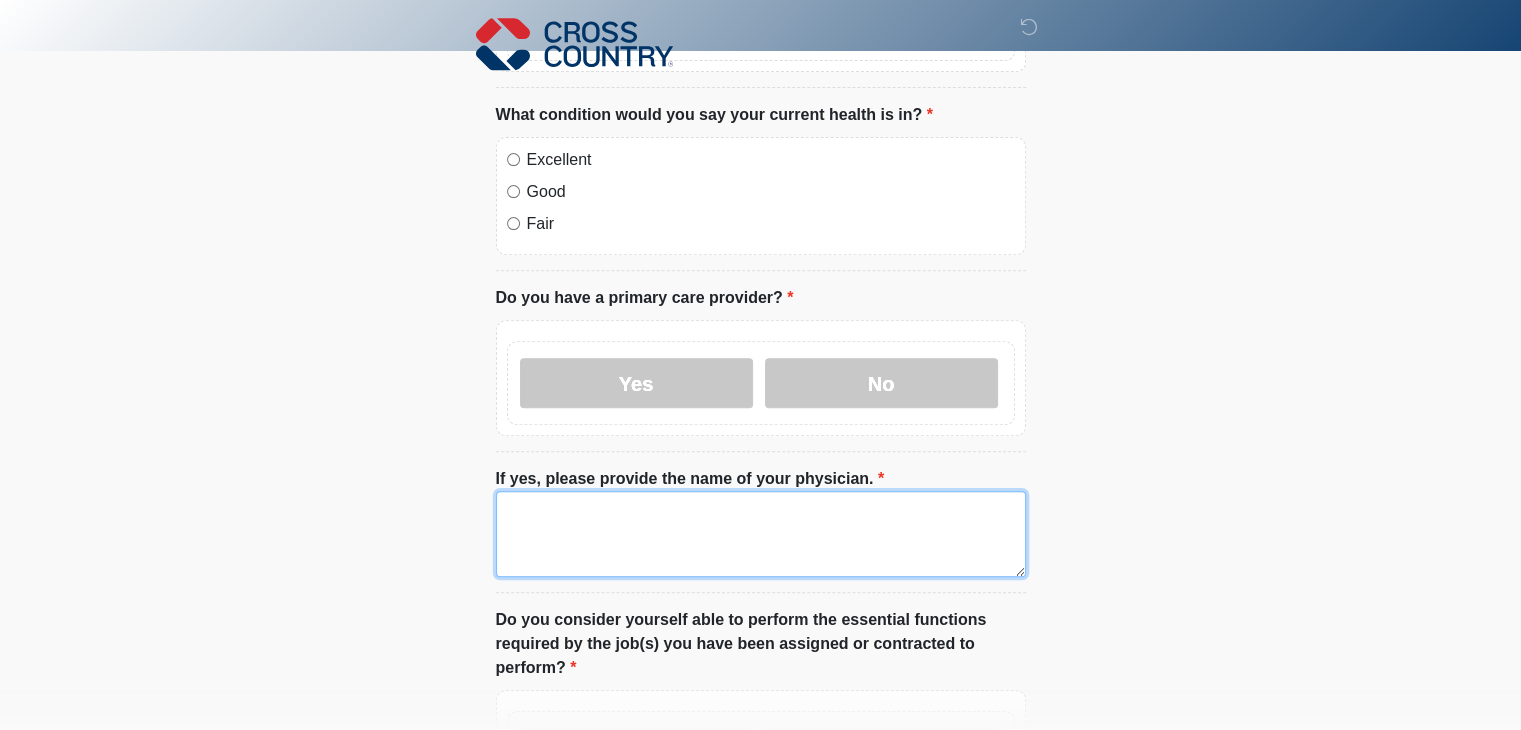 click on "If yes, please provide the name of your physician." at bounding box center (761, 534) 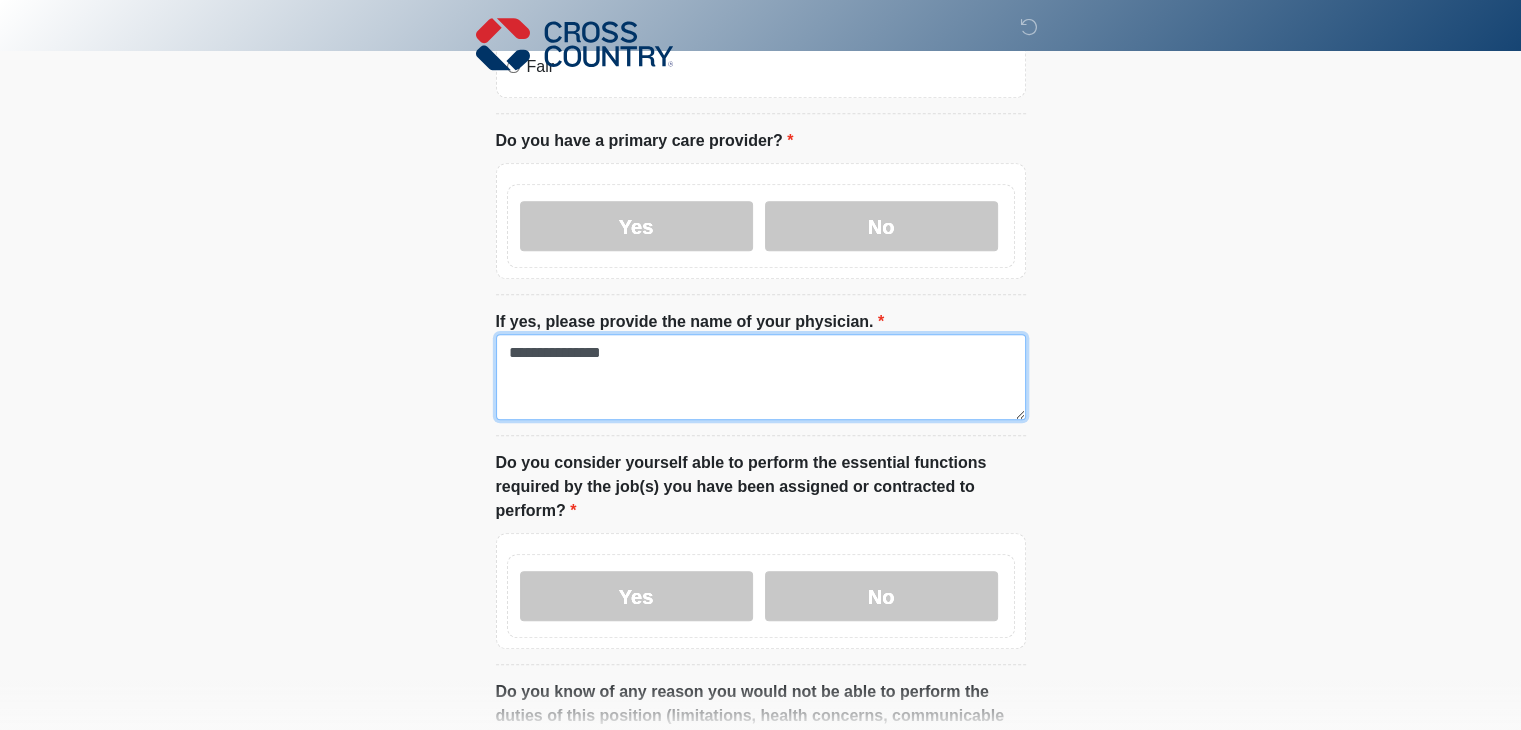 scroll, scrollTop: 900, scrollLeft: 0, axis: vertical 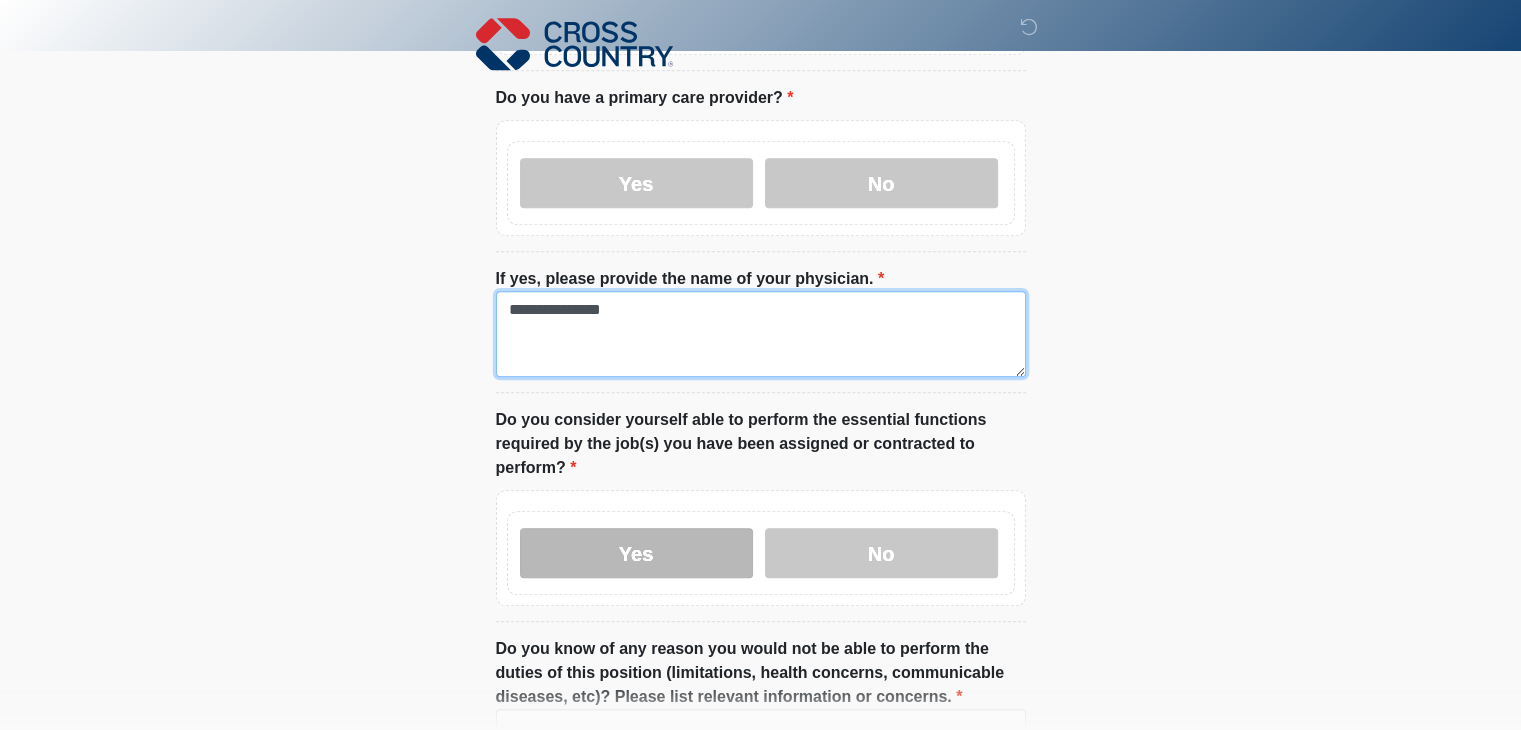 type on "**********" 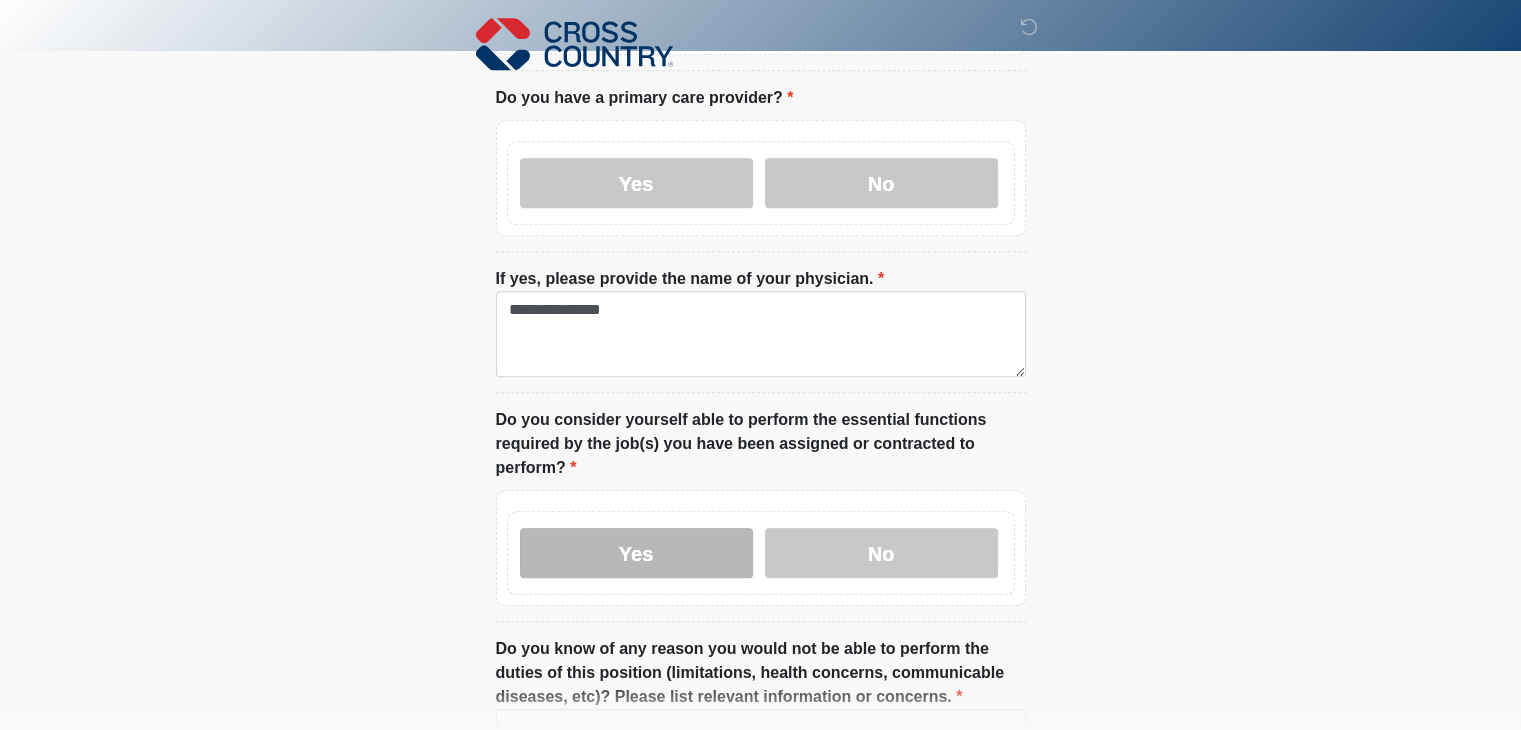 click on "Yes" at bounding box center (636, 553) 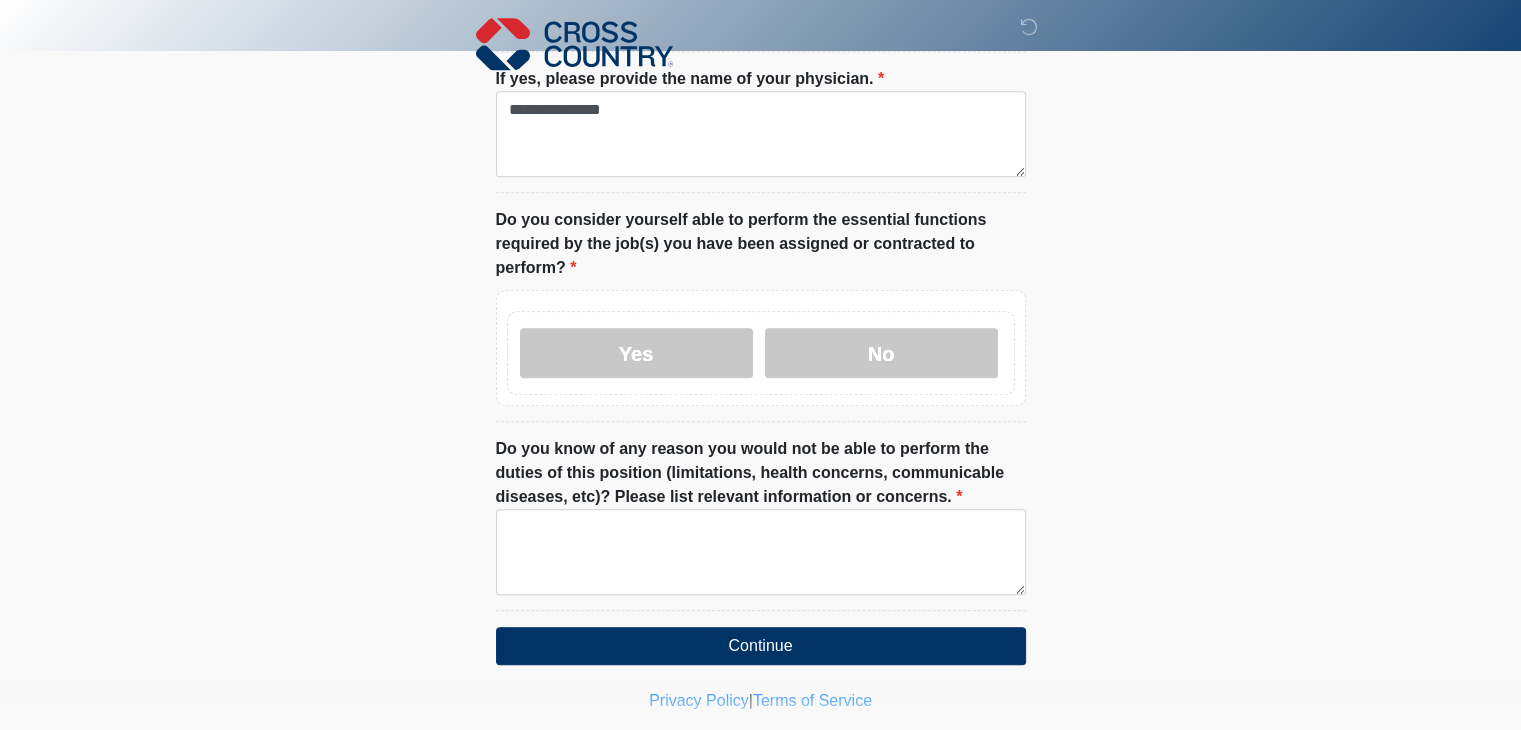 scroll, scrollTop: 1117, scrollLeft: 0, axis: vertical 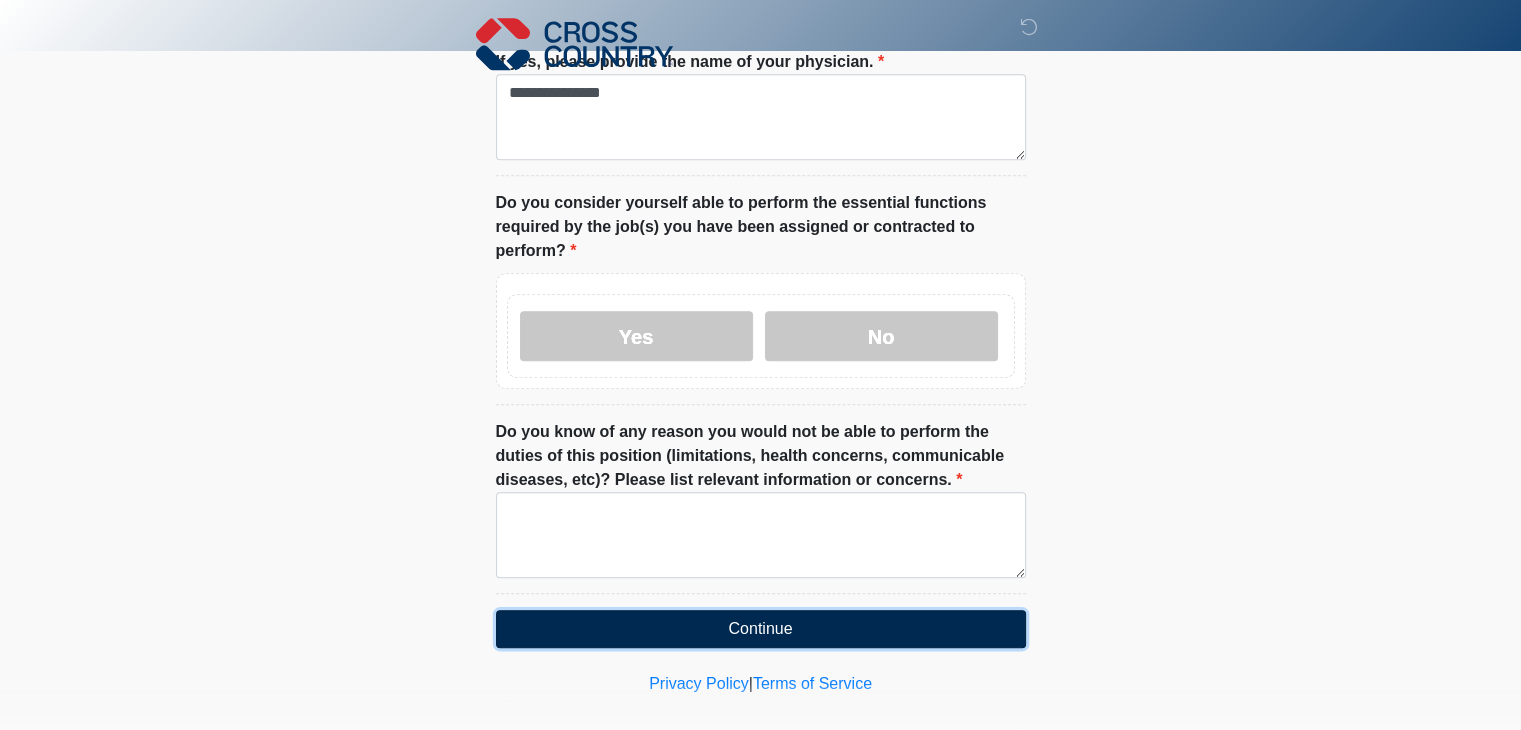 click on "Continue" at bounding box center (761, 629) 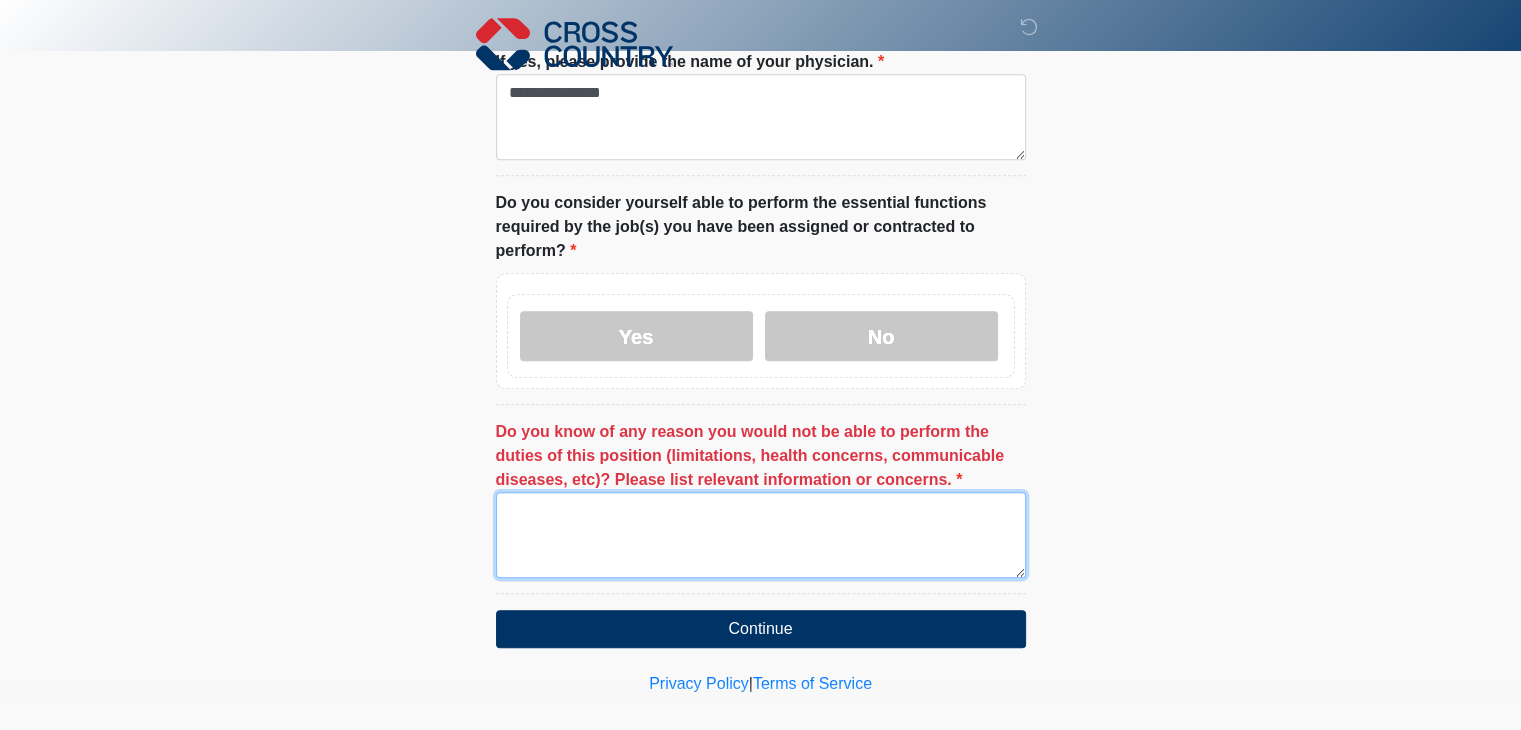 click on "Do you know of any reason you would not be able to perform the duties of this position (limitations, health concerns, communicable diseases, etc)?  Please list relevant information or concerns." at bounding box center [761, 535] 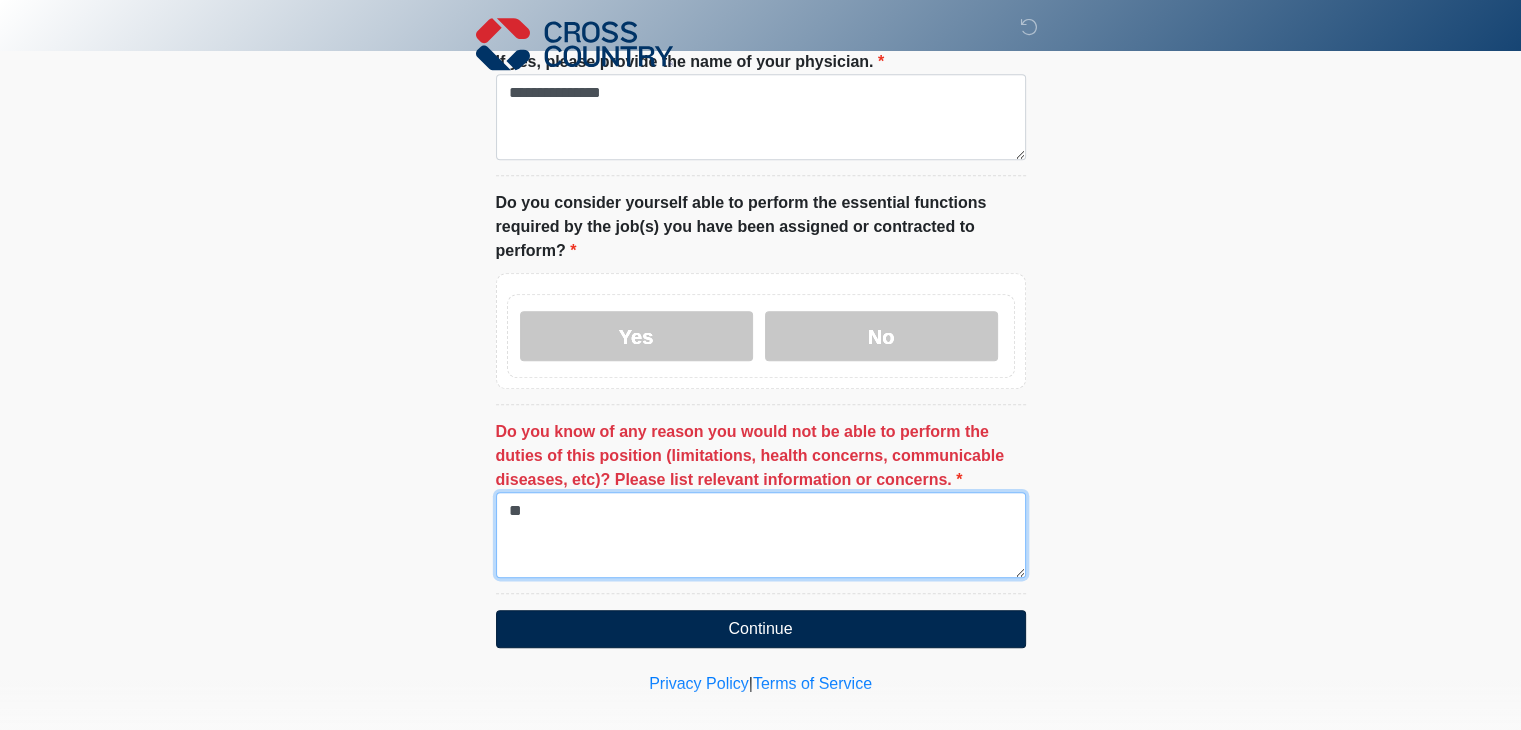 type on "**" 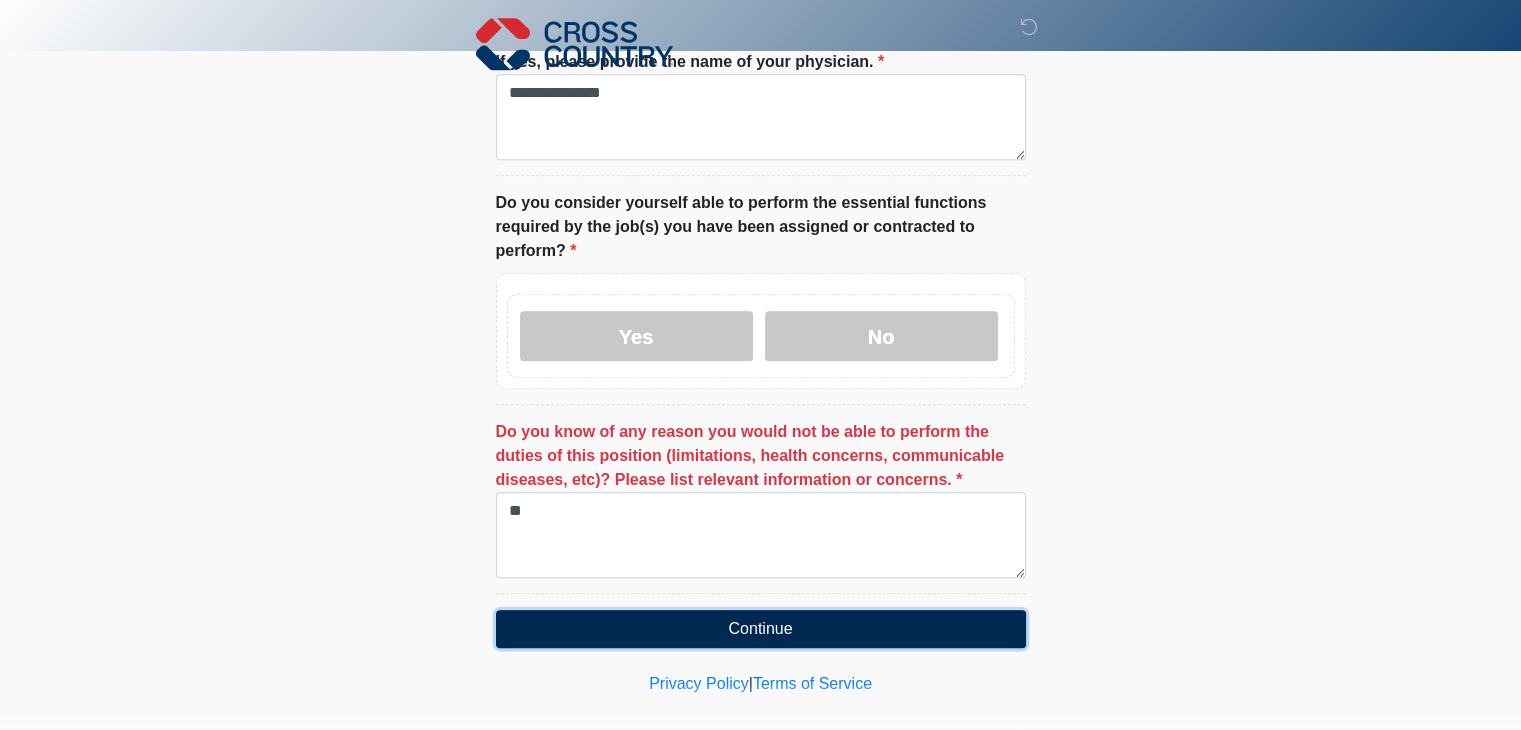 click on "Continue" at bounding box center [761, 629] 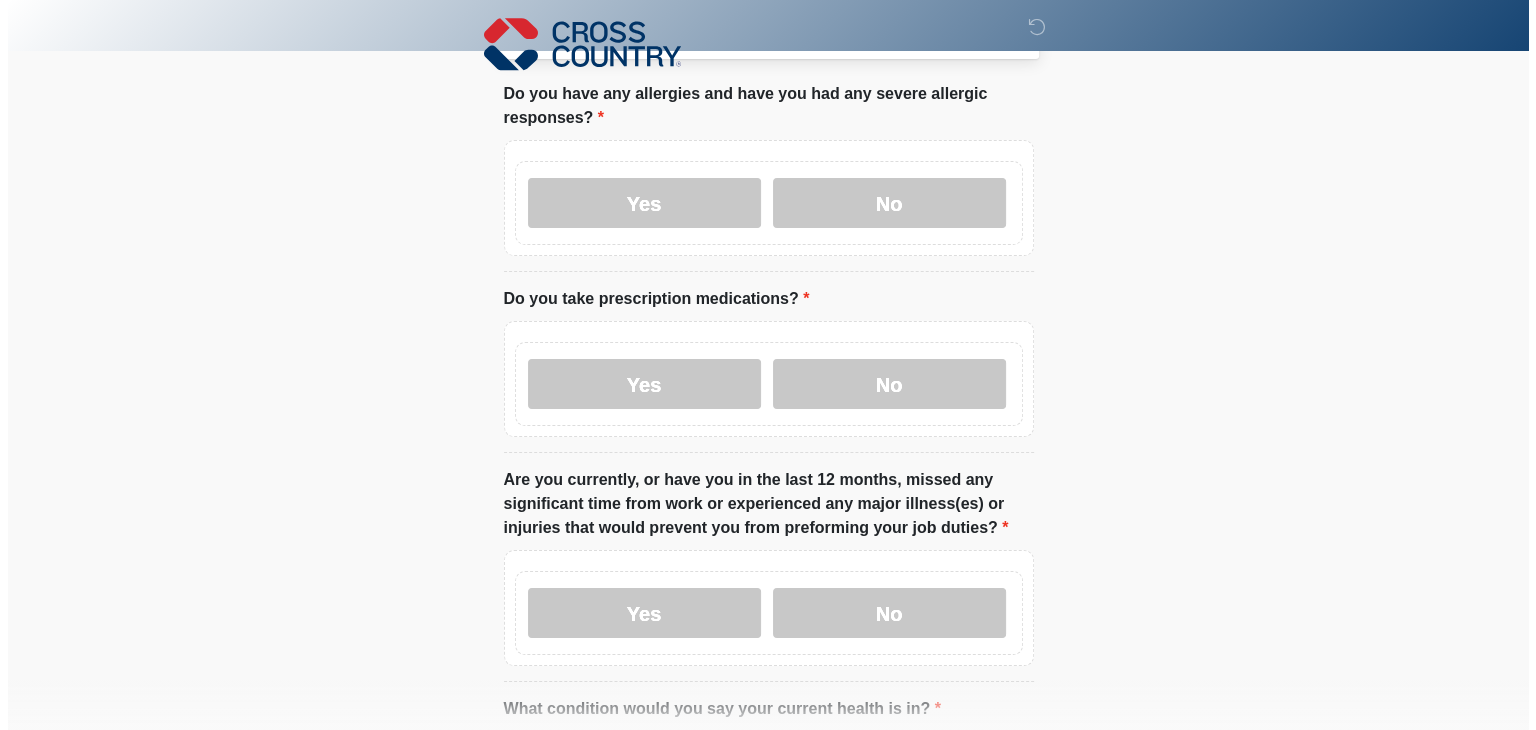 scroll, scrollTop: 0, scrollLeft: 0, axis: both 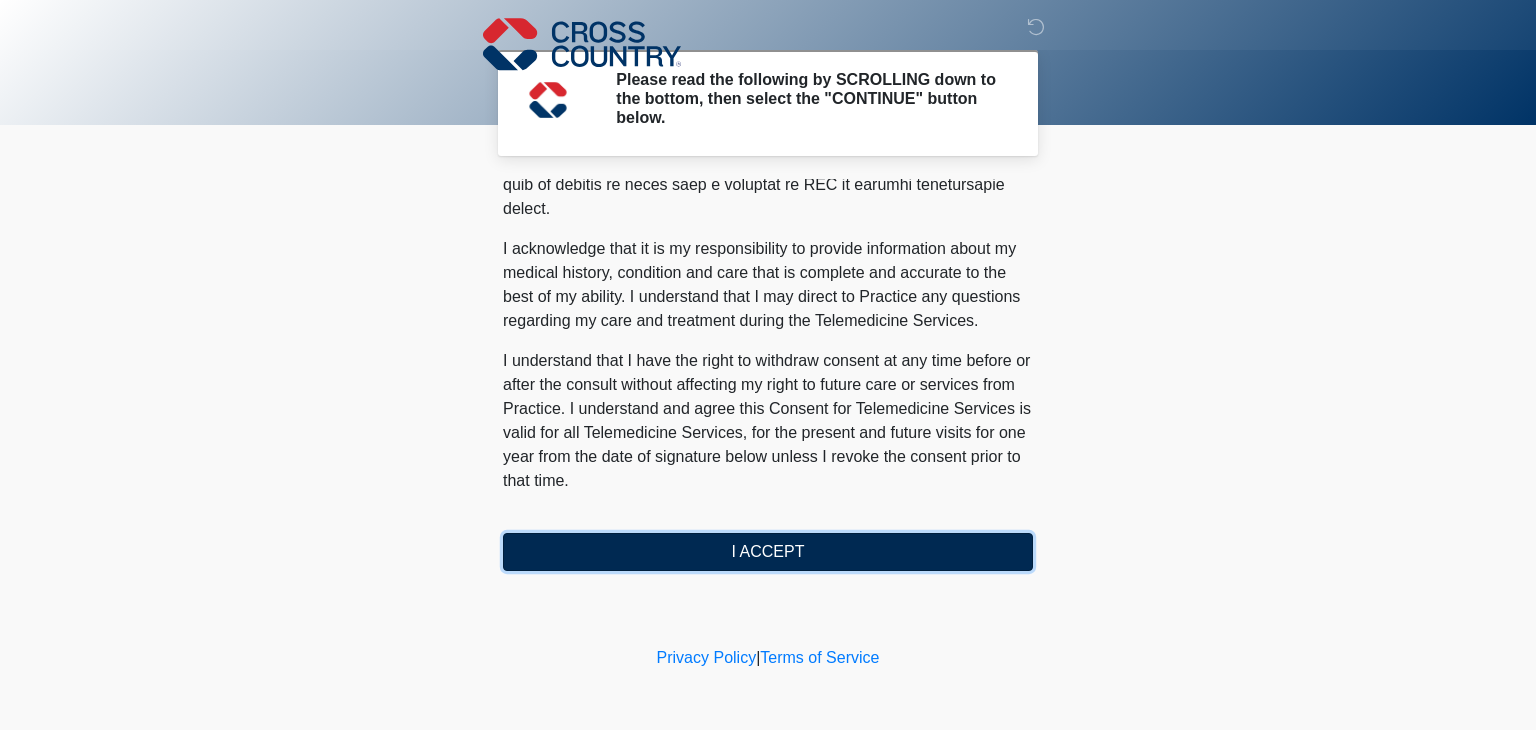 click on "I ACCEPT" at bounding box center (768, 552) 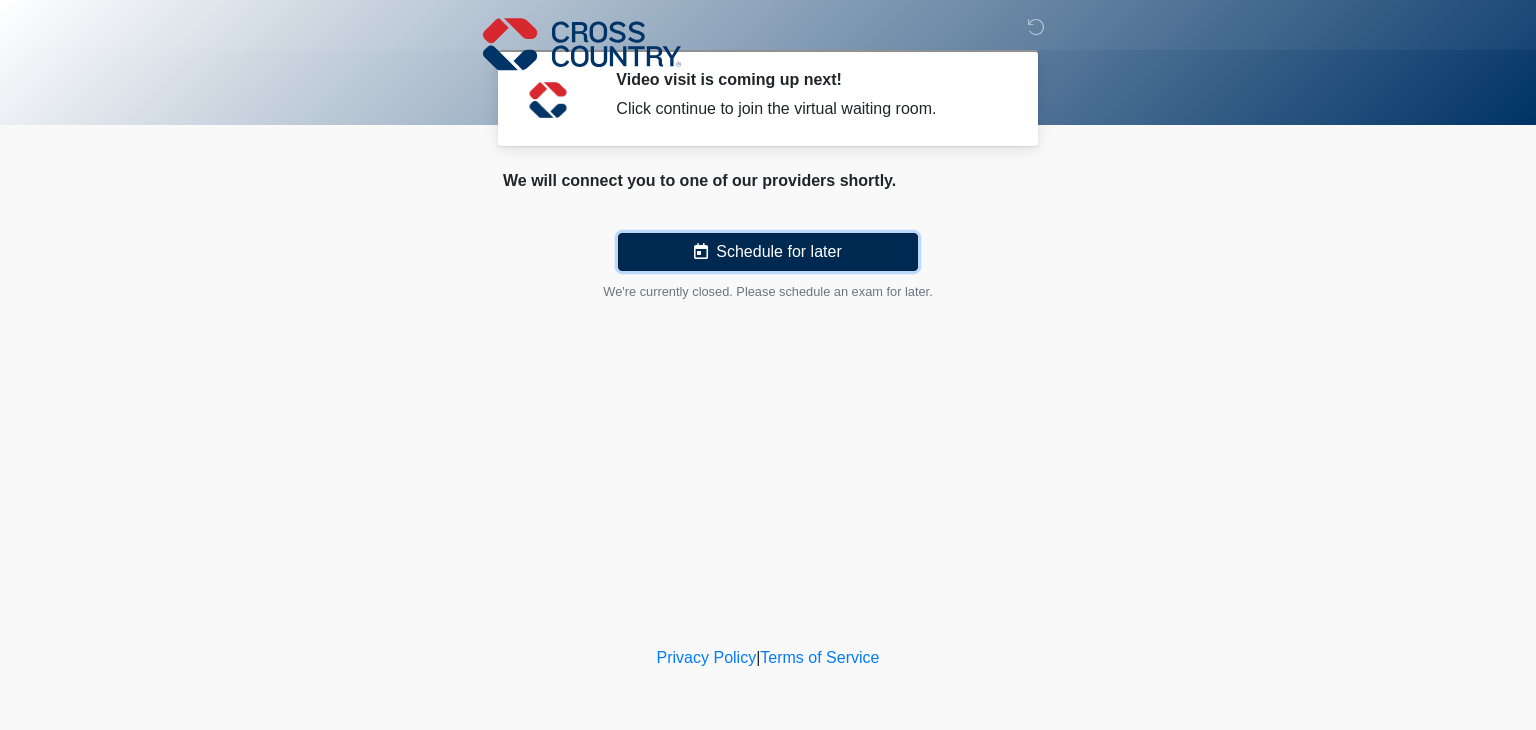 click on "Schedule for later" at bounding box center (768, 252) 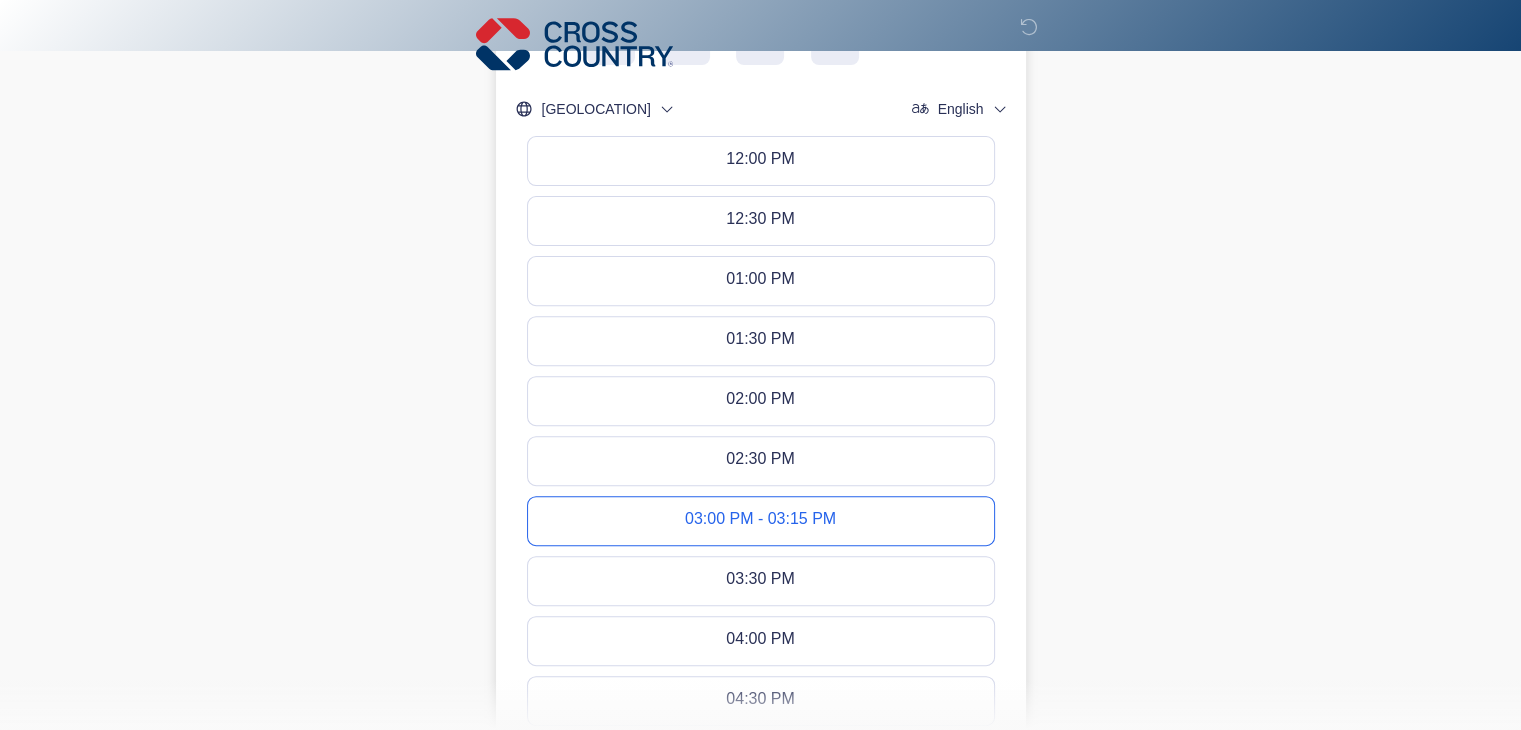 scroll, scrollTop: 700, scrollLeft: 0, axis: vertical 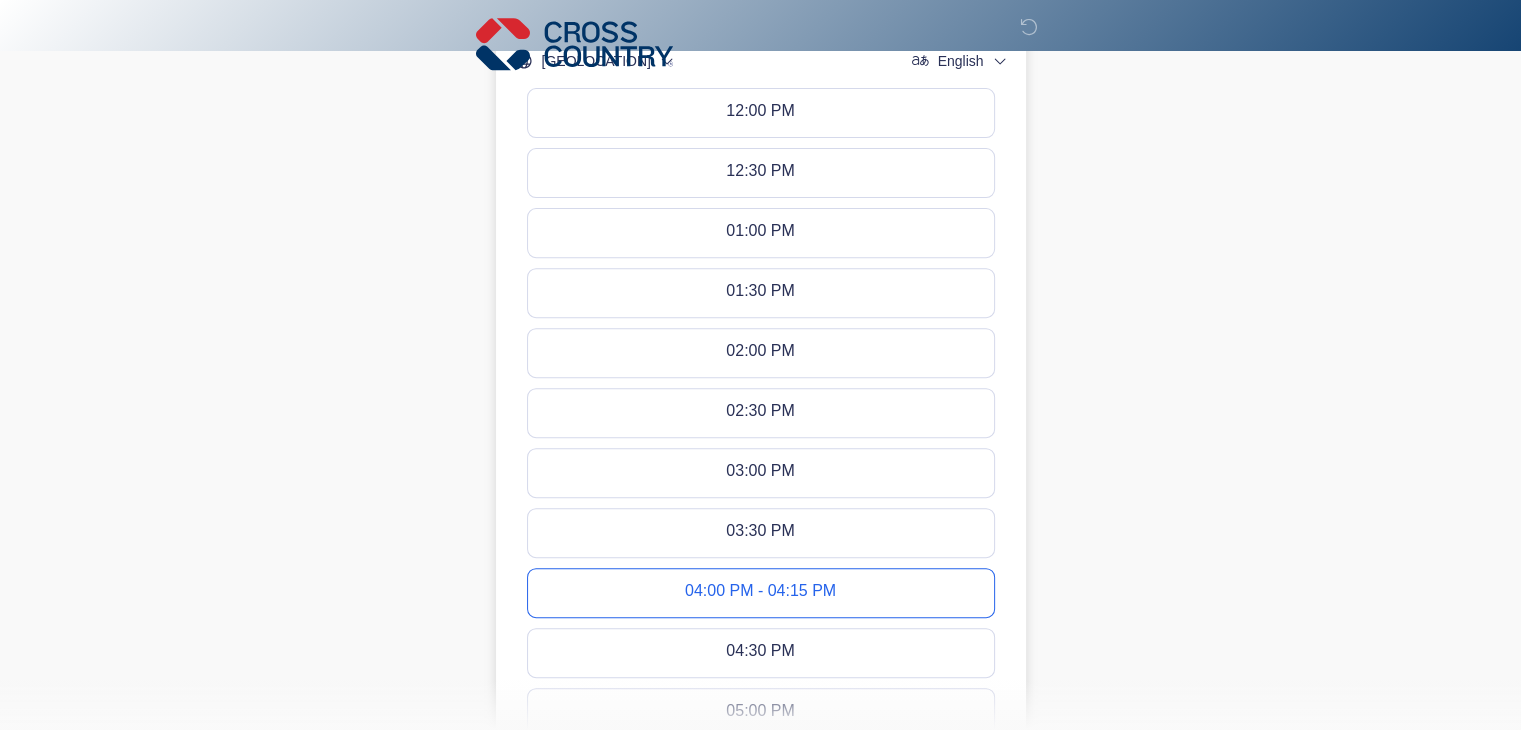 click on "04:00 PM - 04:15 PM" at bounding box center [760, 593] 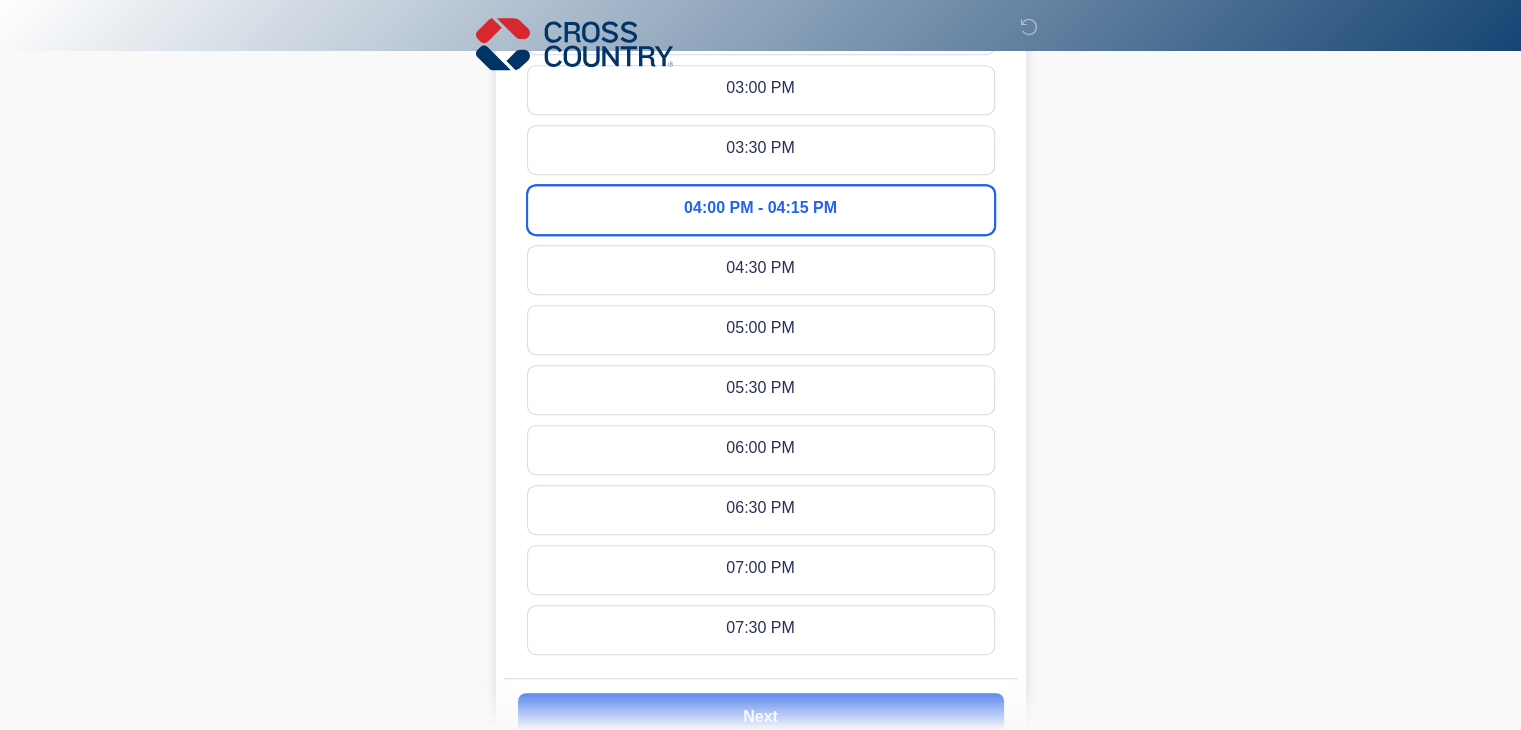 scroll, scrollTop: 1266, scrollLeft: 0, axis: vertical 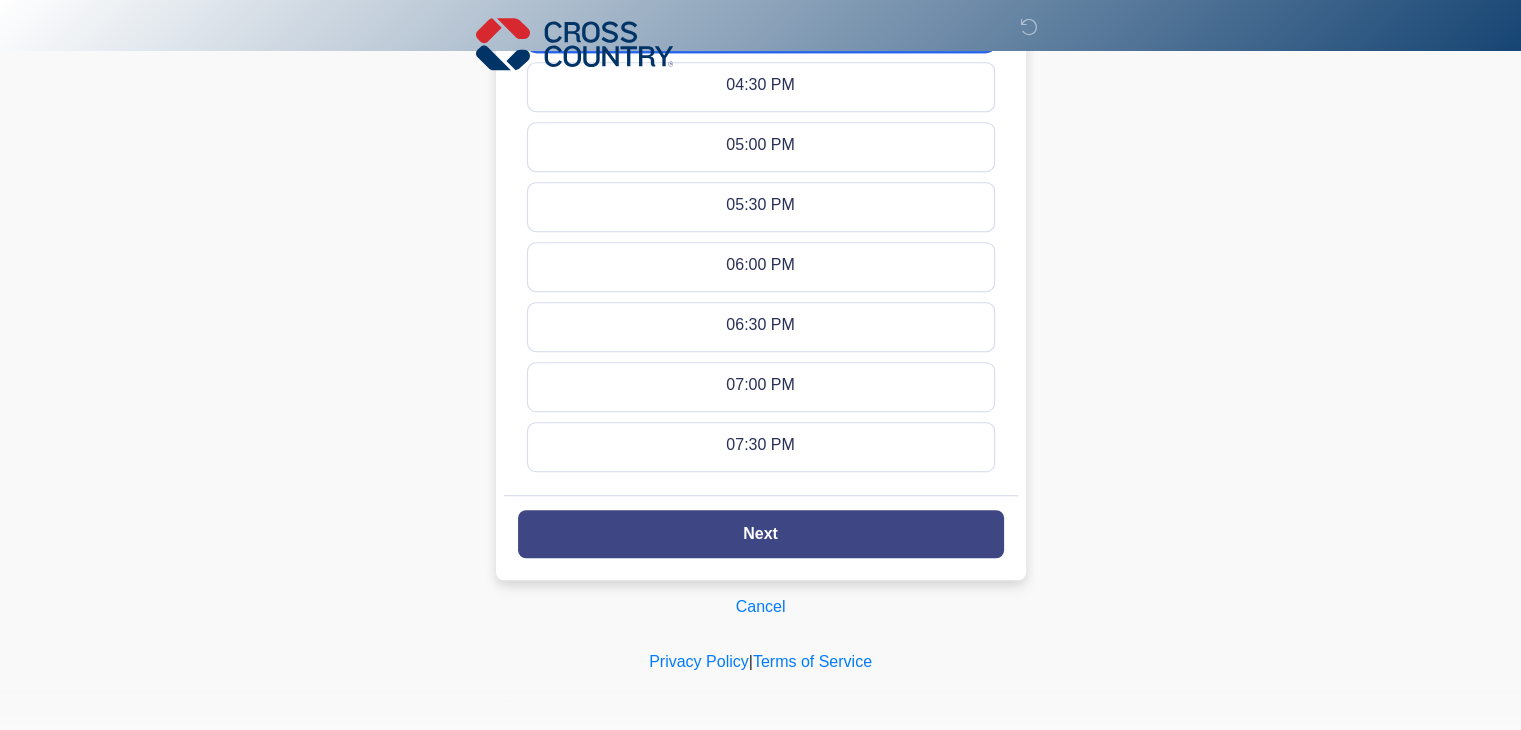 click on "Next" 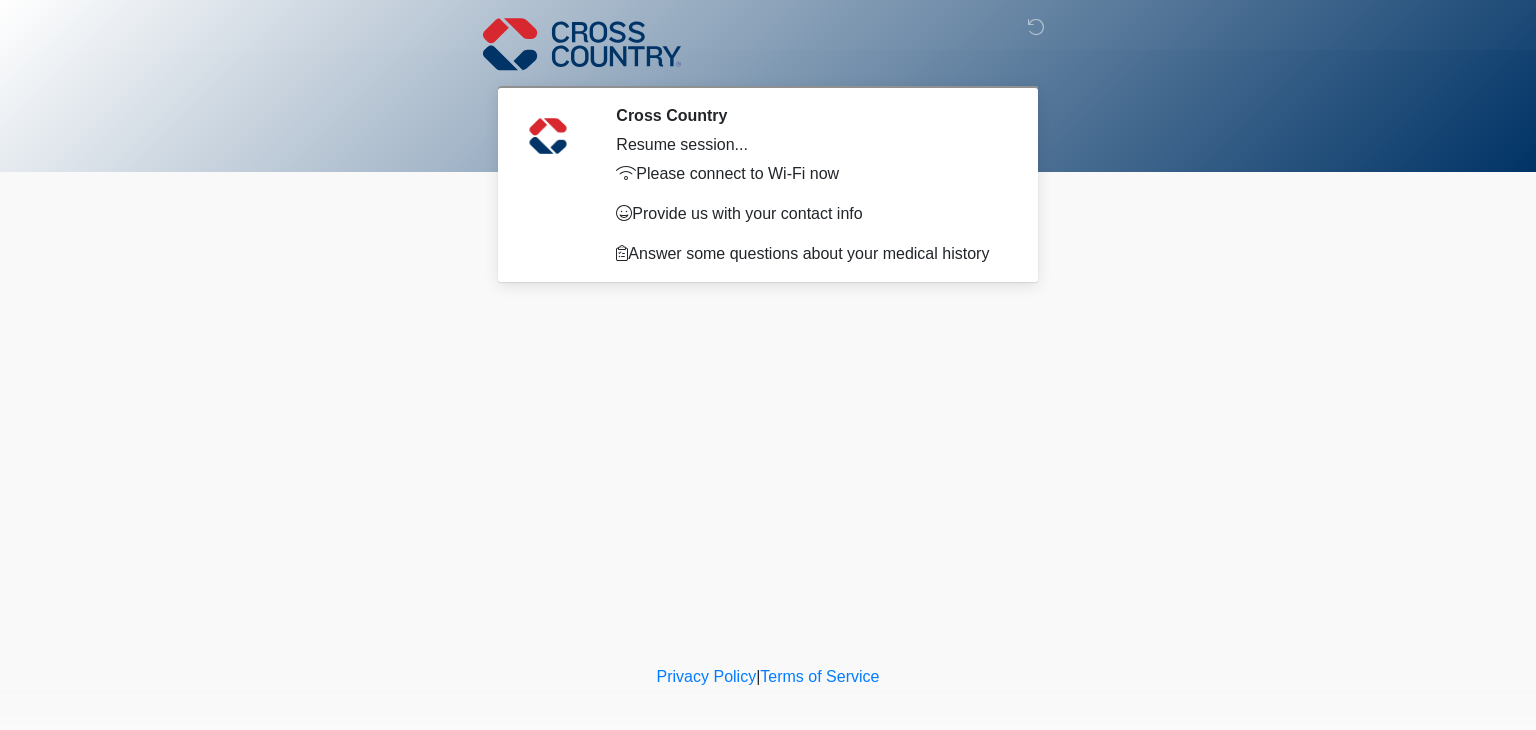 scroll, scrollTop: 0, scrollLeft: 0, axis: both 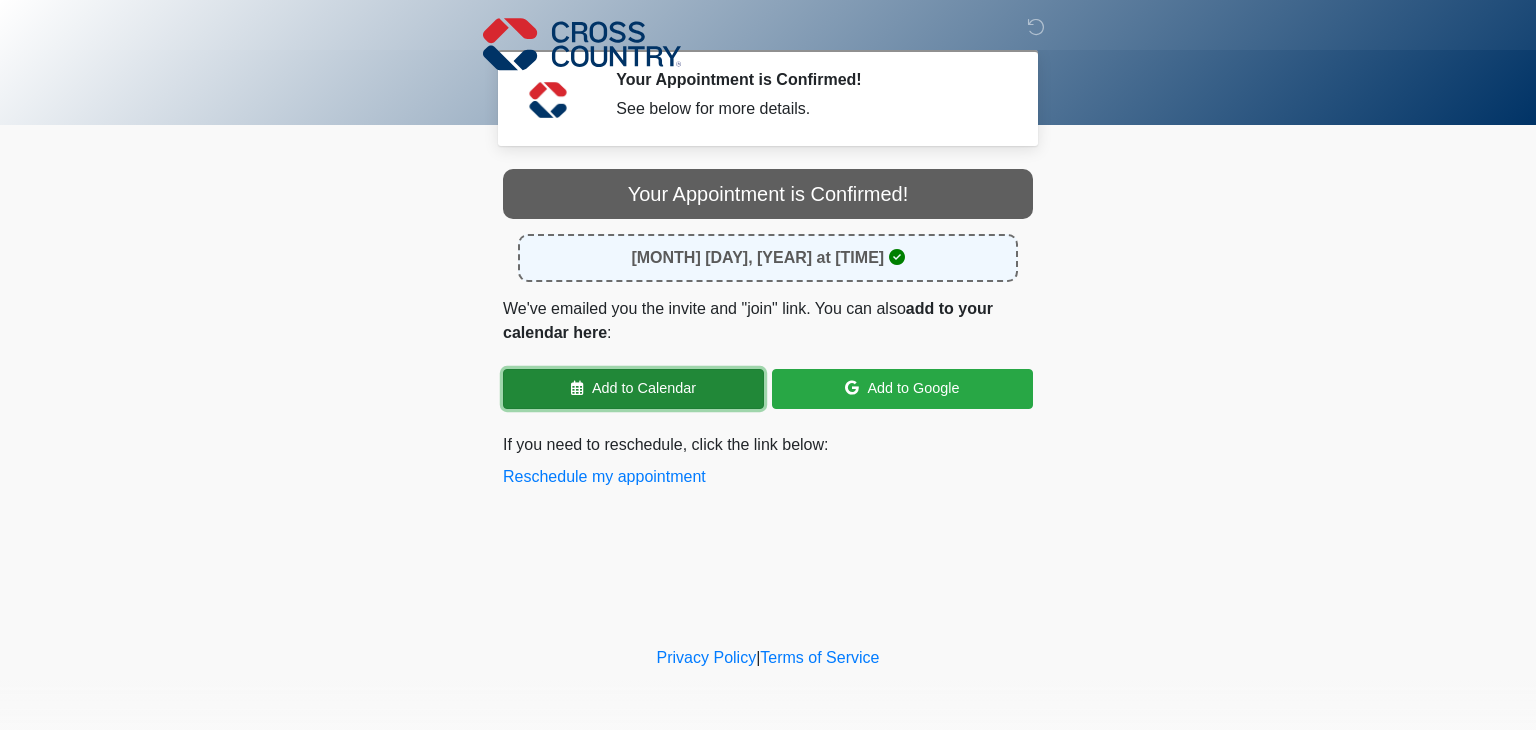 click on "Add to Calendar" at bounding box center (633, 389) 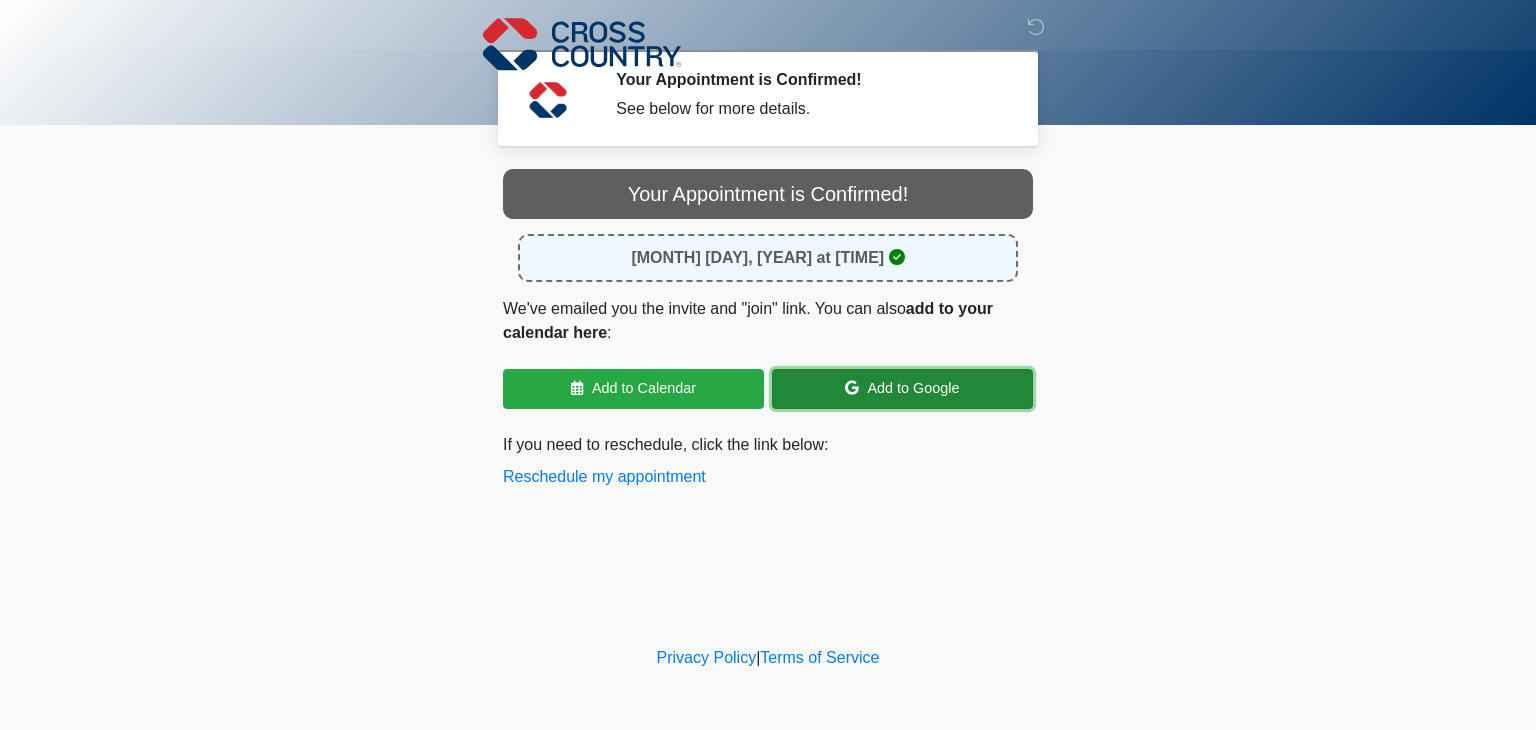 click on "Add to Google" at bounding box center (902, 389) 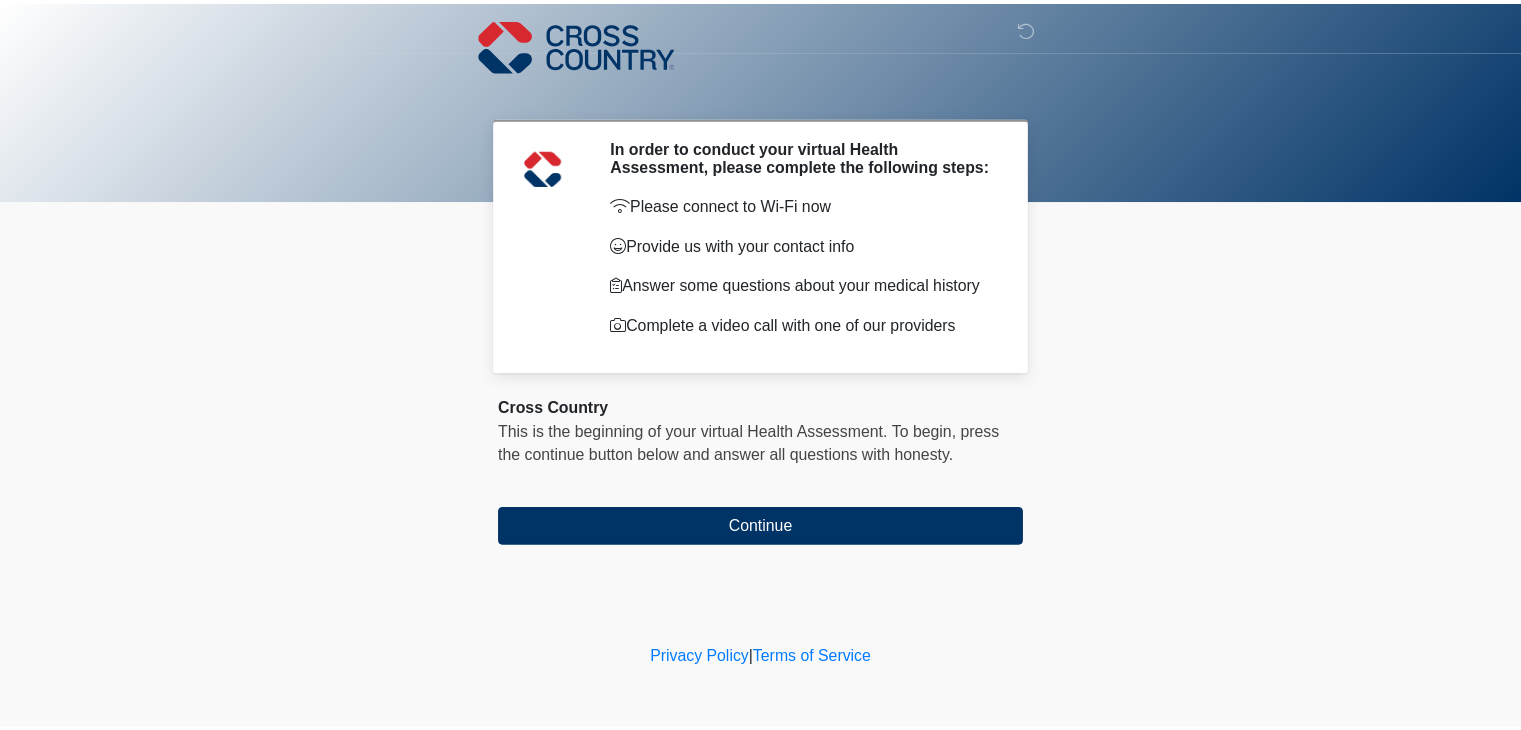 scroll, scrollTop: 0, scrollLeft: 0, axis: both 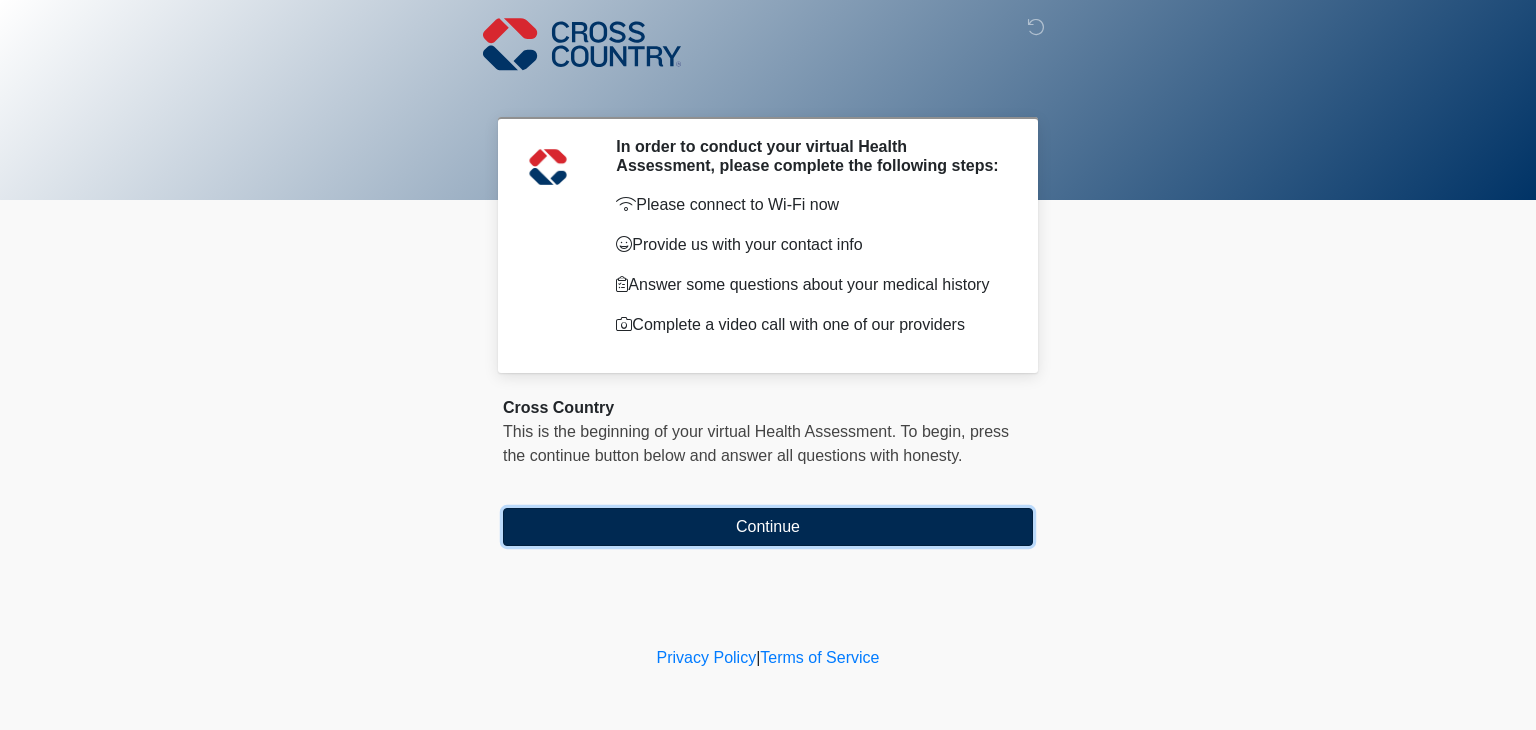 drag, startPoint x: 700, startPoint y: 524, endPoint x: 709, endPoint y: 519, distance: 10.29563 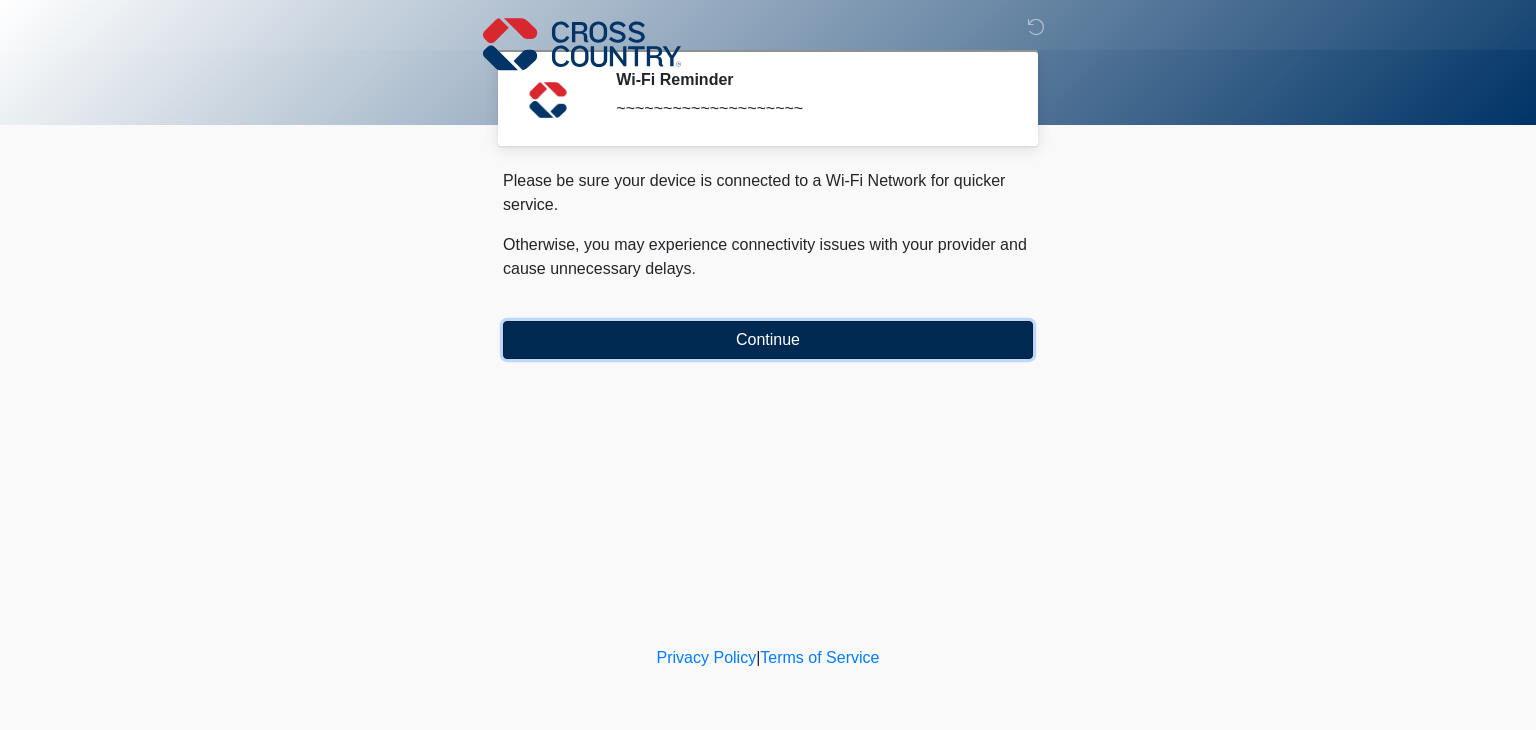 click on "Continue" at bounding box center [768, 340] 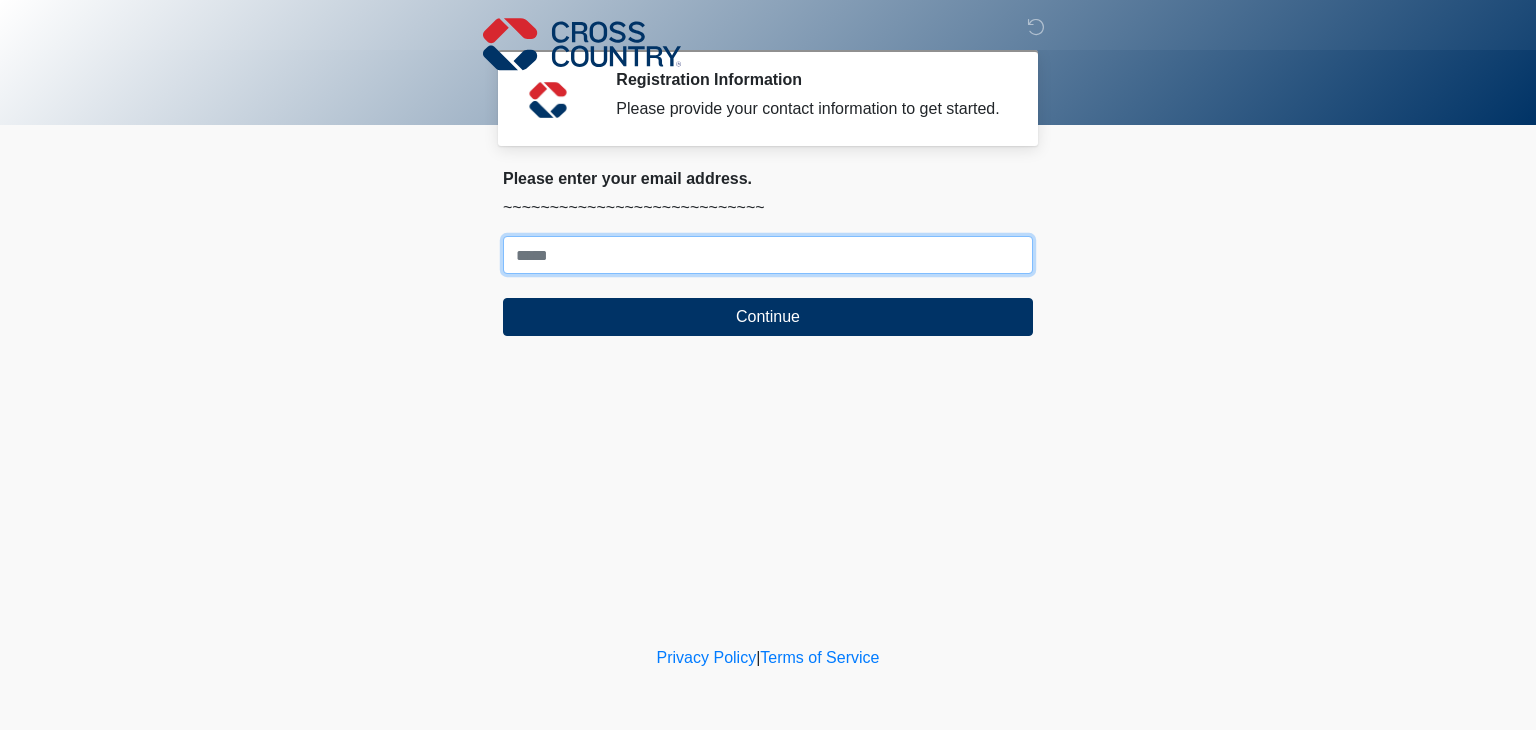 click on "Where should we email your response?" at bounding box center (768, 255) 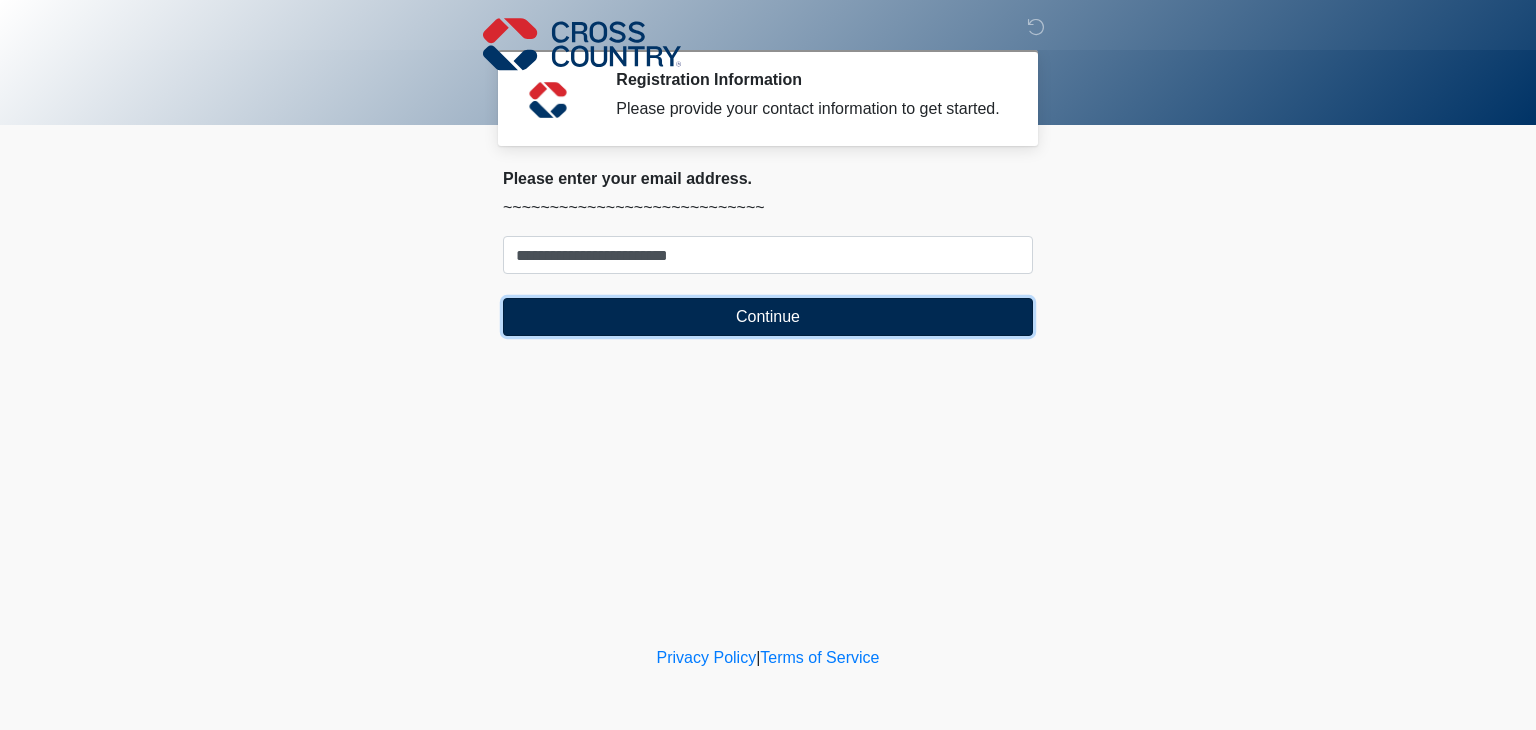 click on "Continue" at bounding box center (768, 317) 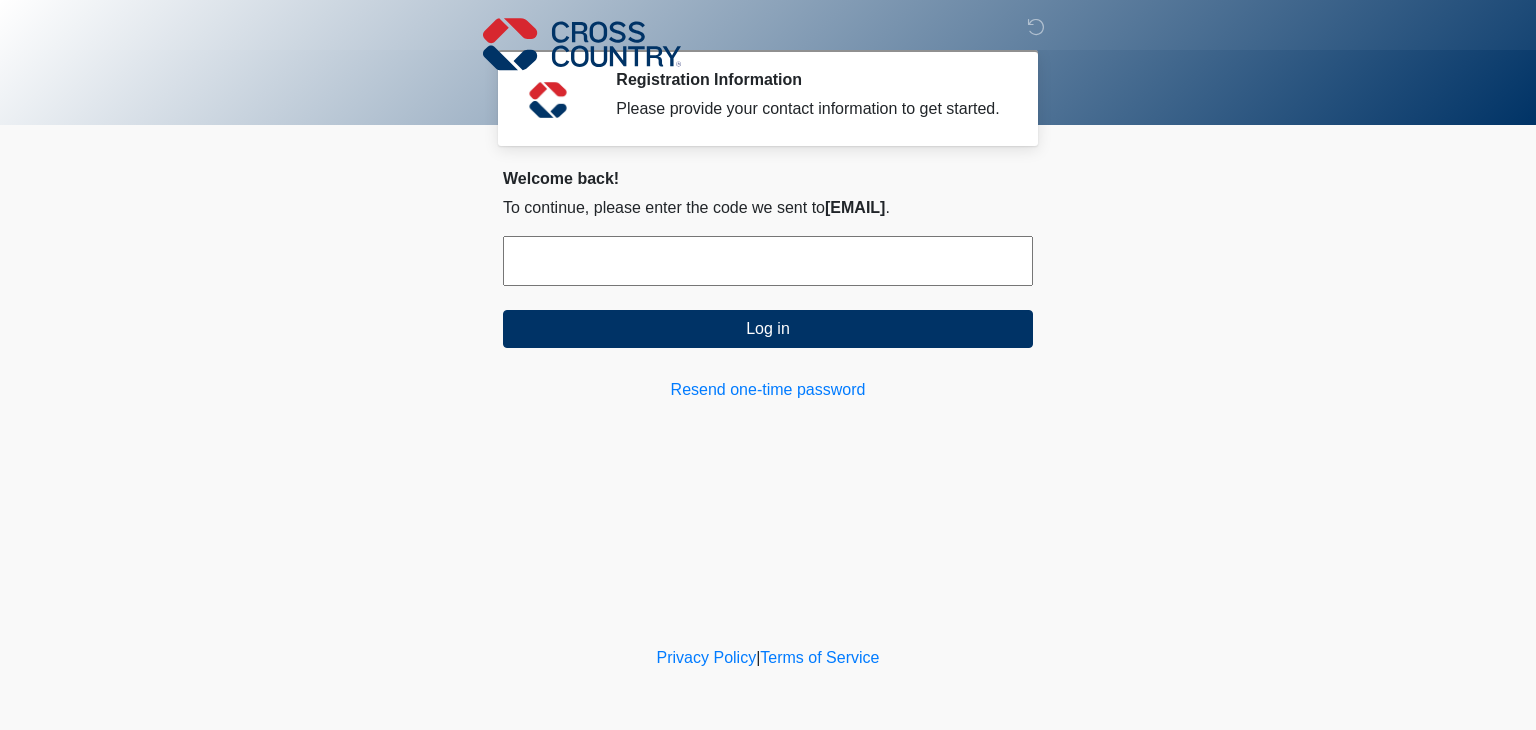 click at bounding box center [768, 261] 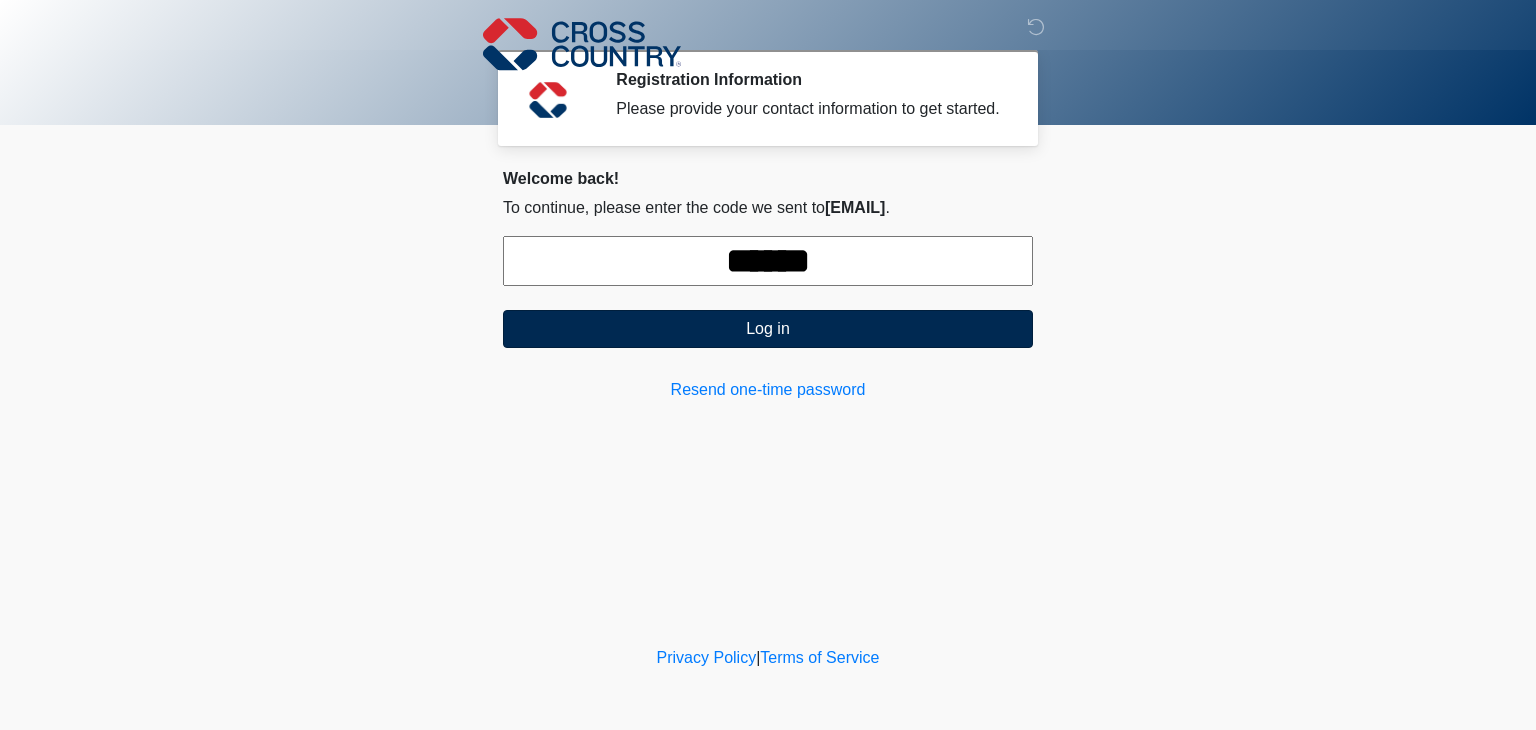 type on "******" 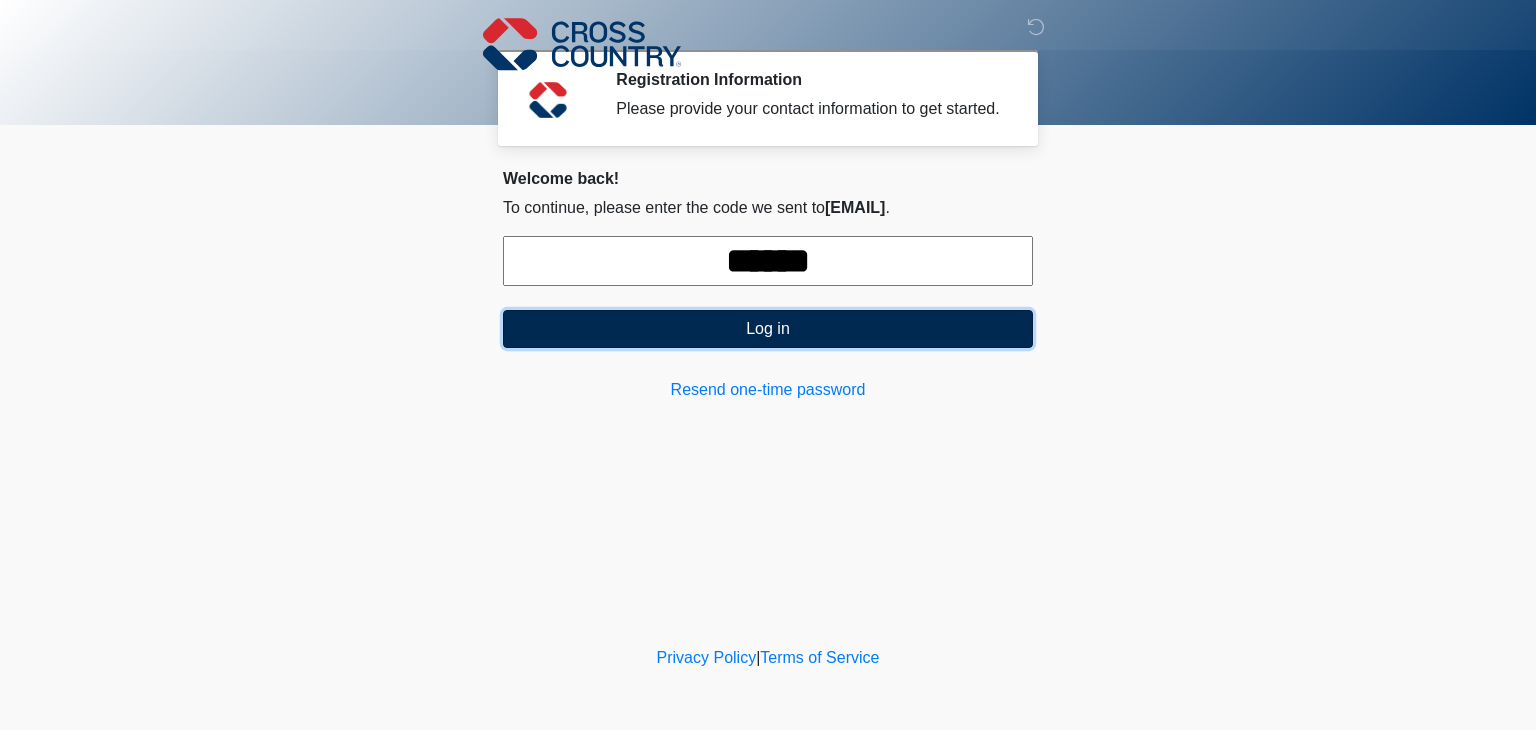 click on "Log in" at bounding box center (768, 329) 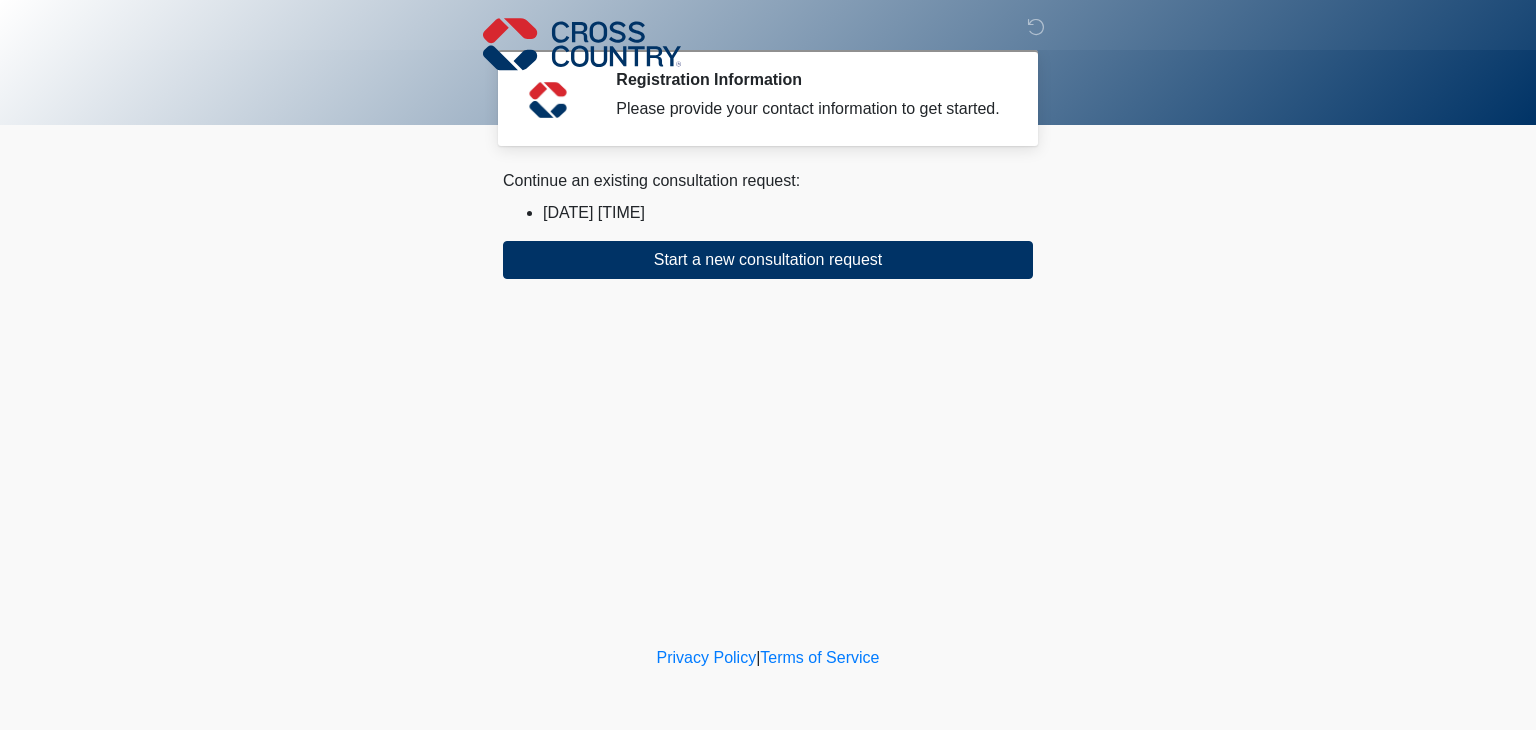 click on "Continue an existing consultation request:" at bounding box center (768, 181) 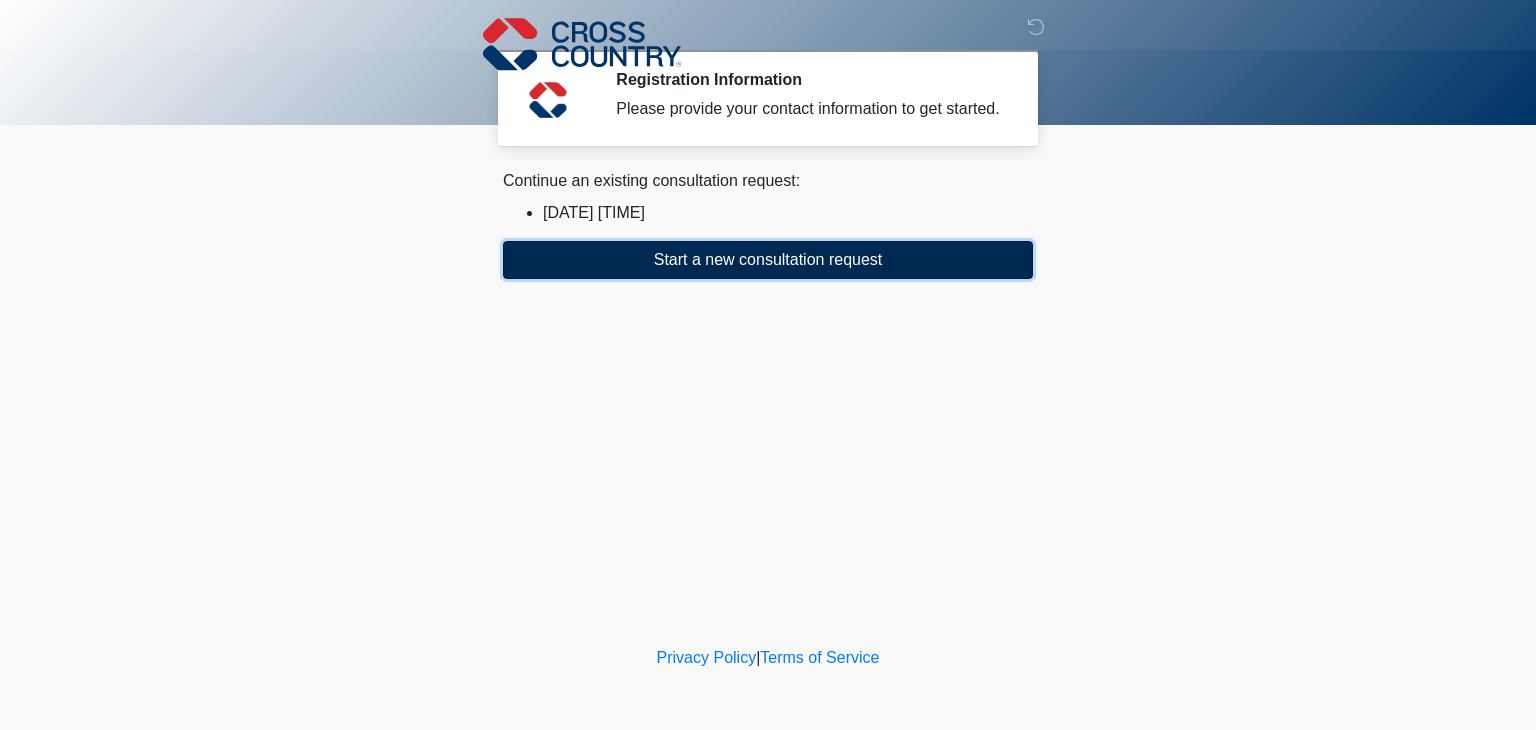click on "Start a new consultation request" at bounding box center (768, 260) 